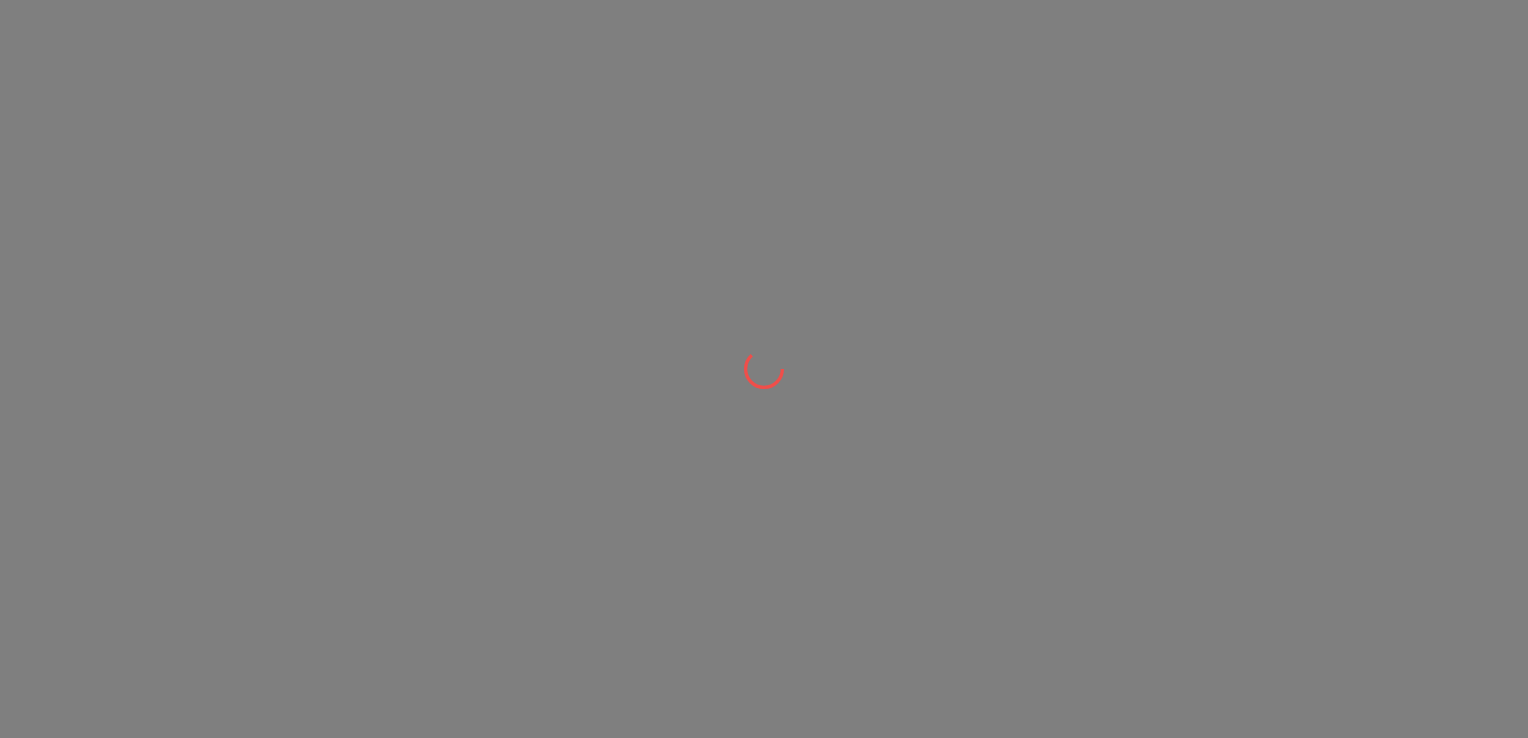 scroll, scrollTop: 0, scrollLeft: 0, axis: both 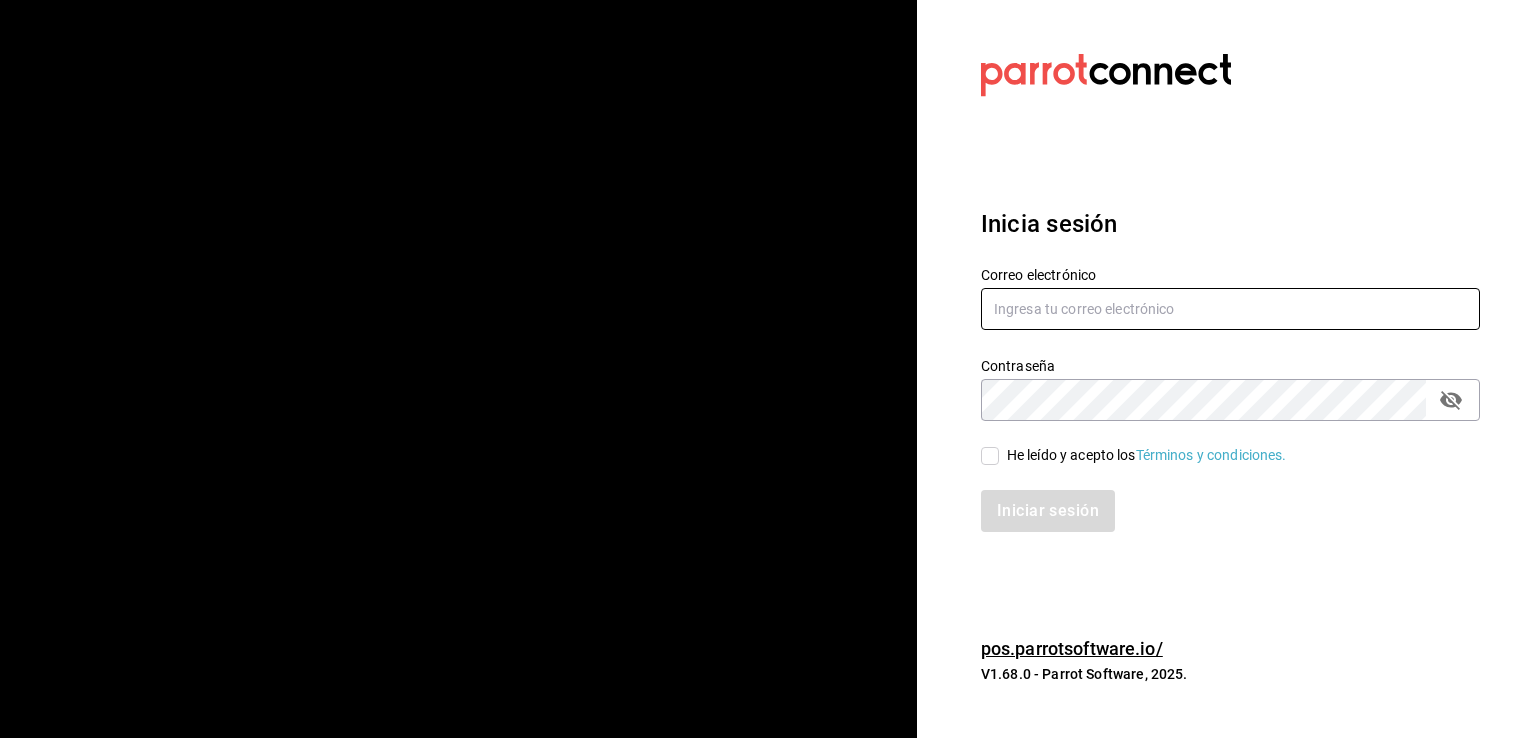 click at bounding box center [1230, 309] 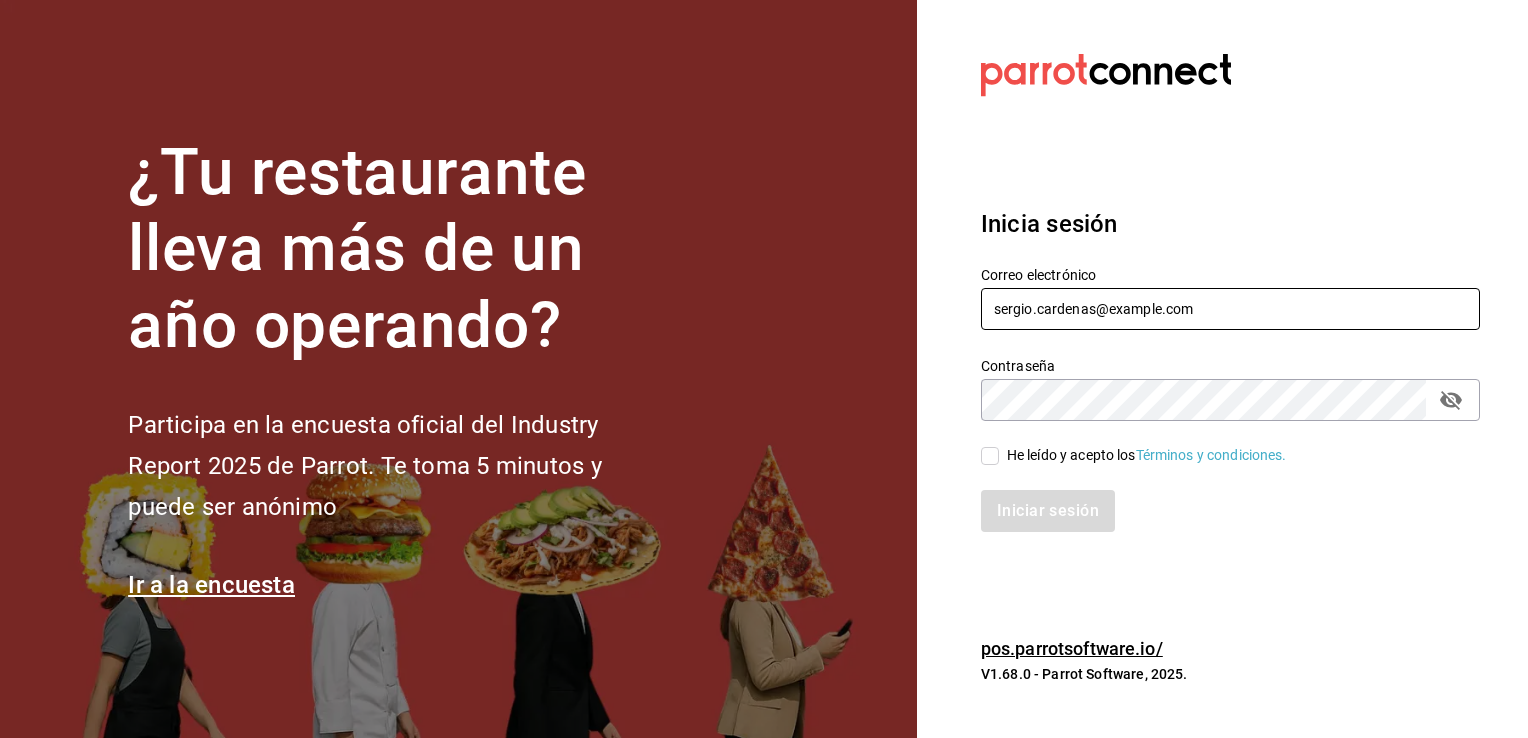 type on "sergio.cardenas@example.com" 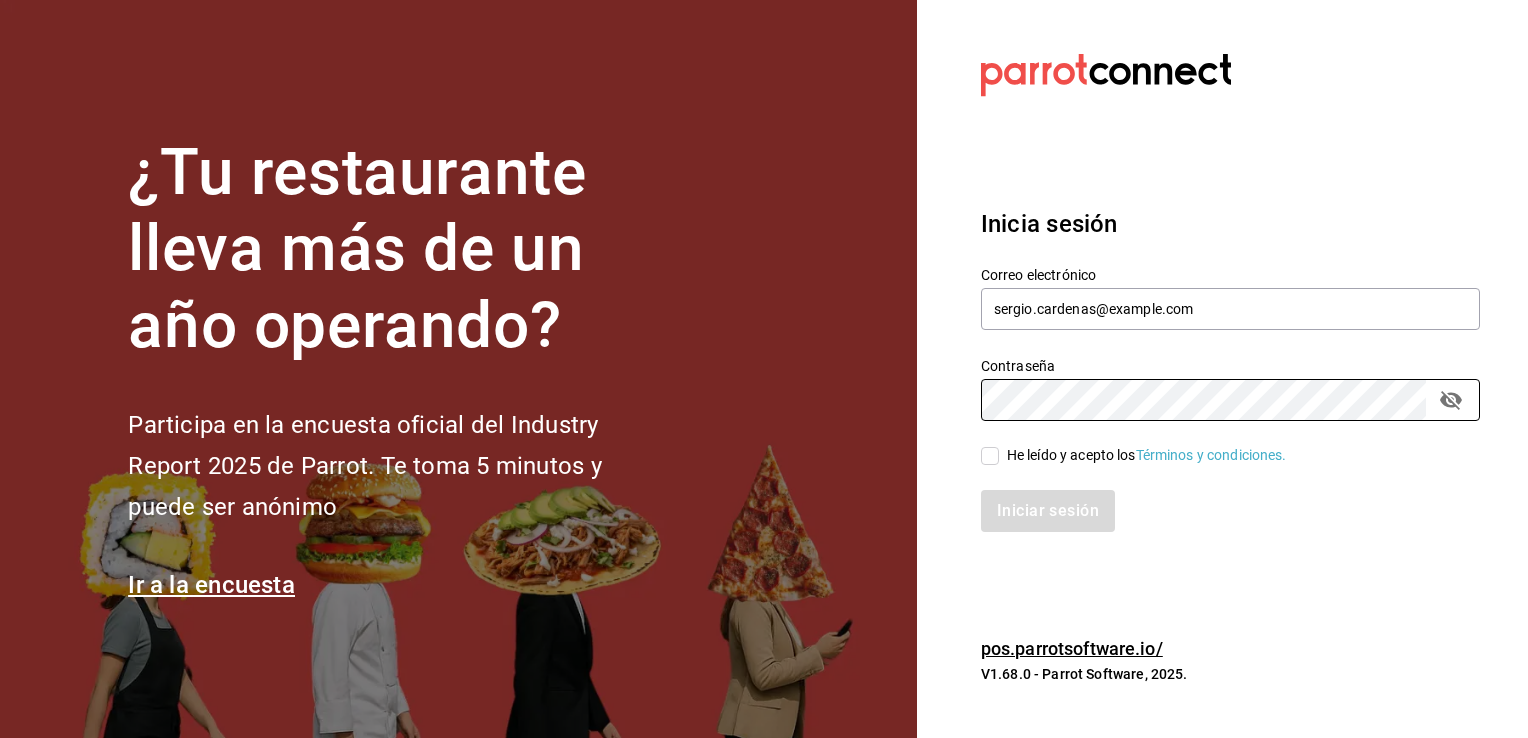 click on "He leído y acepto los  Términos y condiciones." at bounding box center (990, 456) 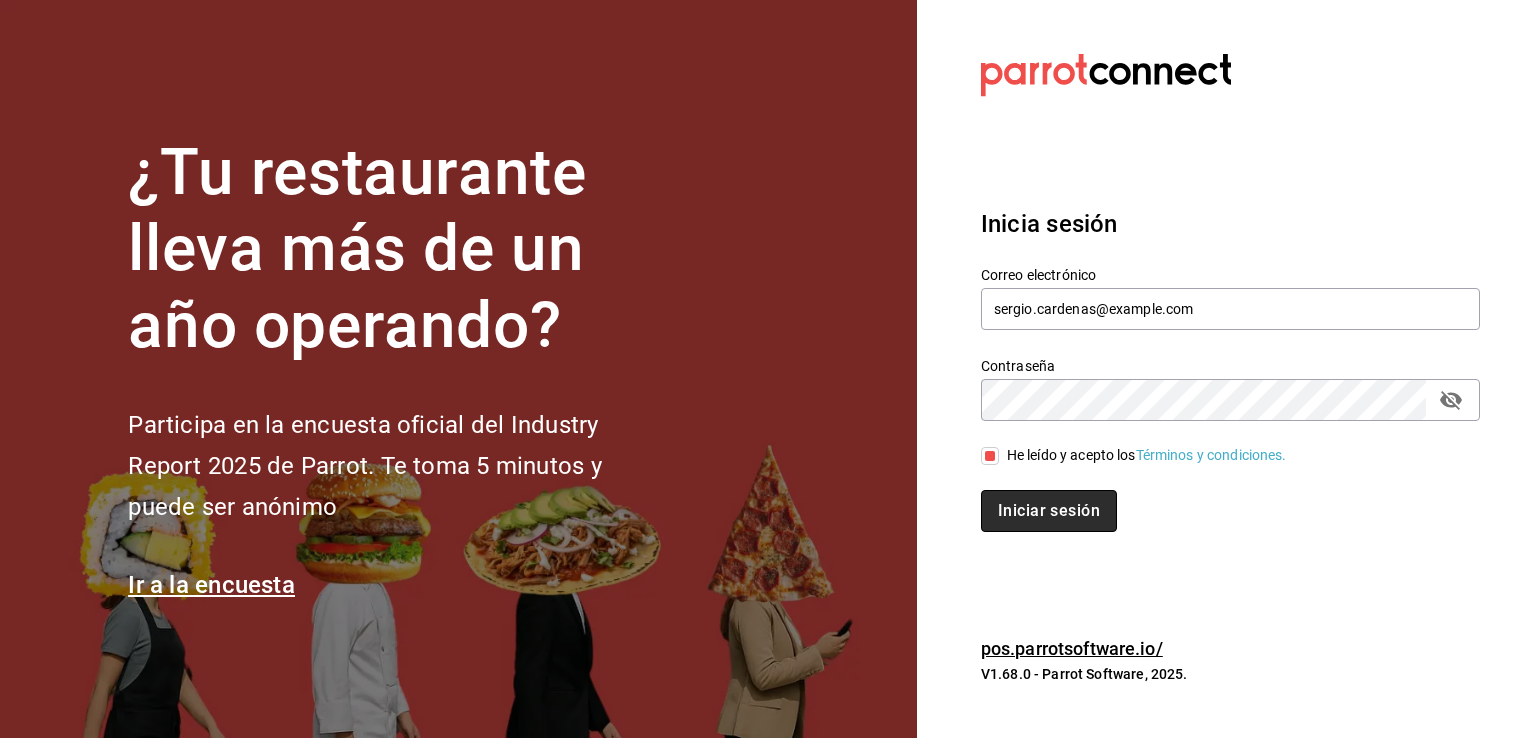 drag, startPoint x: 1028, startPoint y: 499, endPoint x: 1035, endPoint y: 507, distance: 10.630146 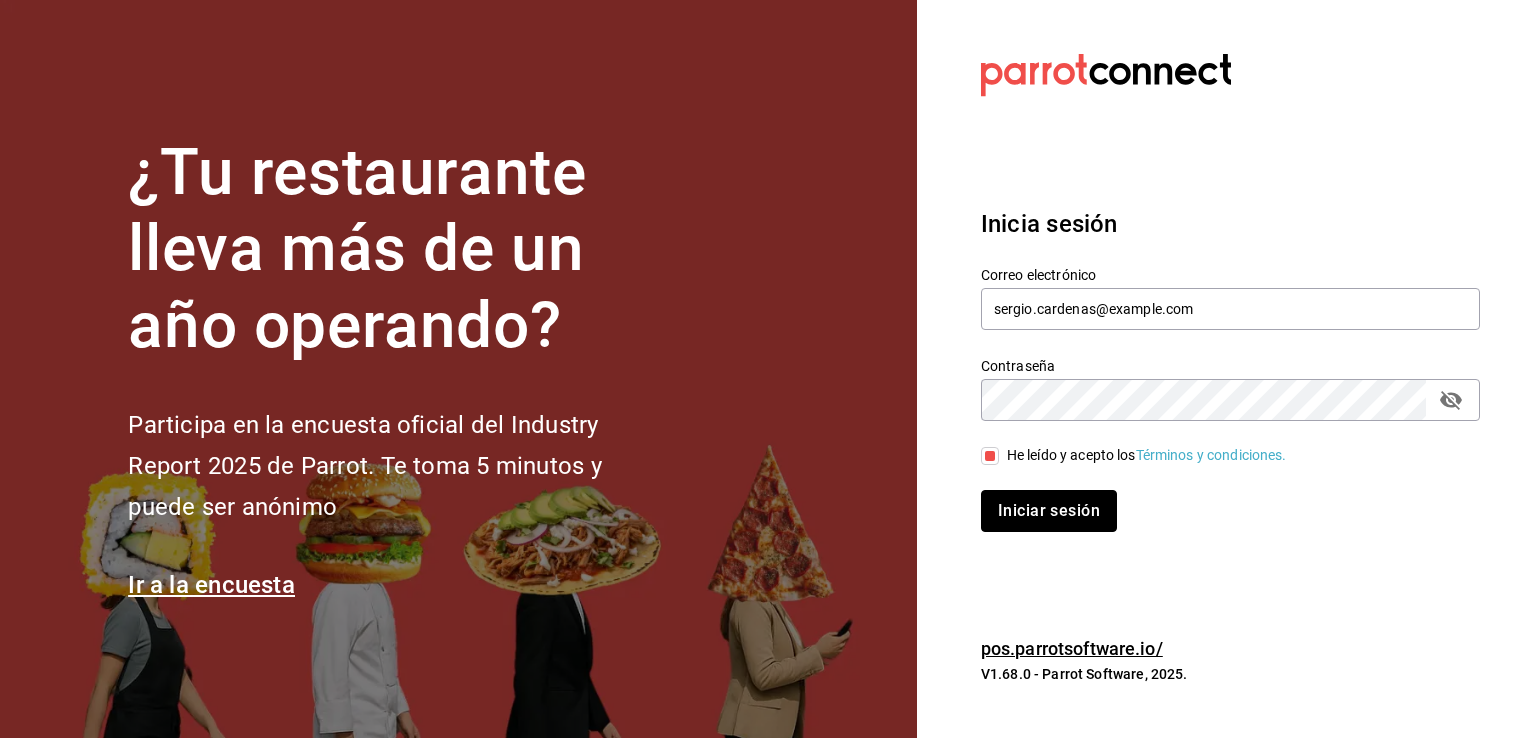 click on "Iniciar sesión" at bounding box center (1049, 511) 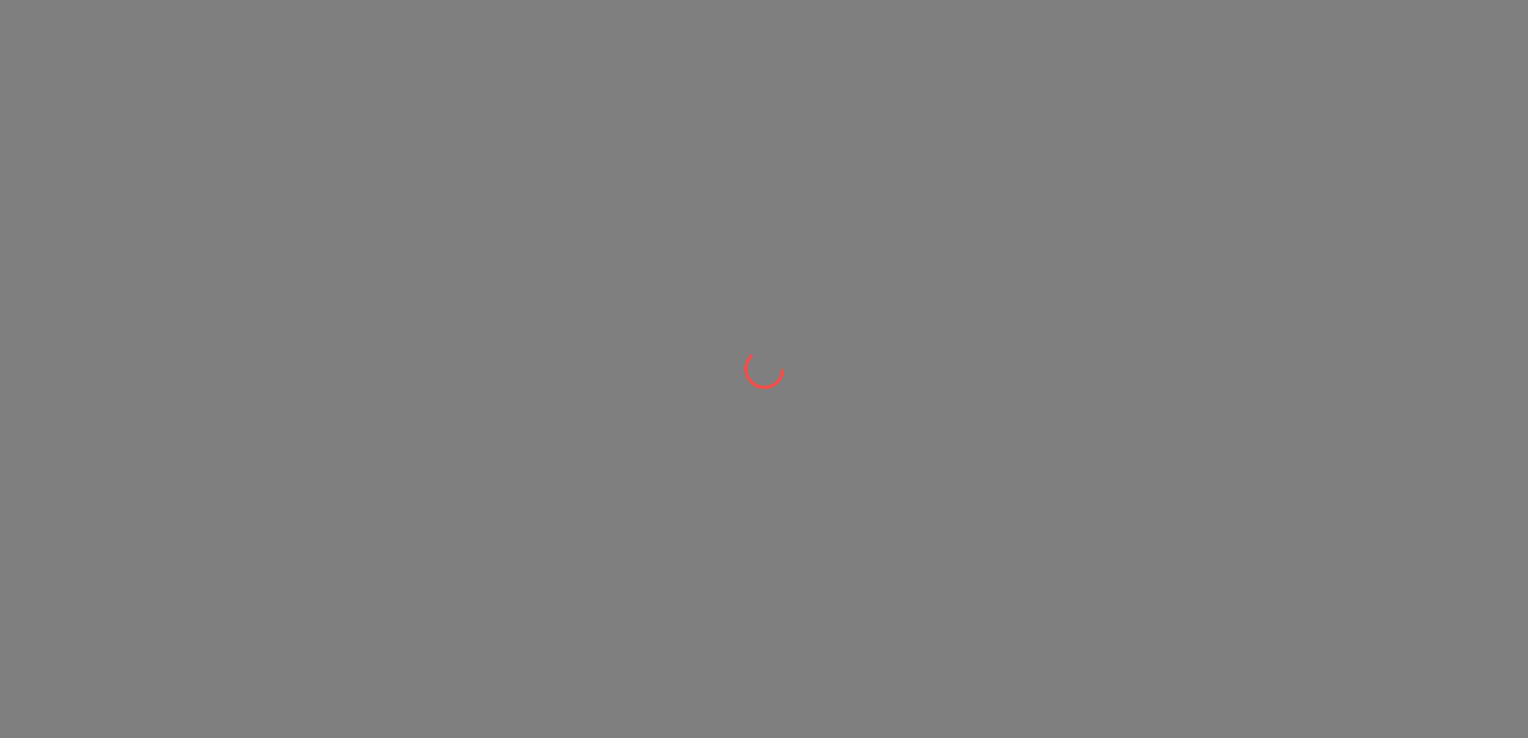 scroll, scrollTop: 0, scrollLeft: 0, axis: both 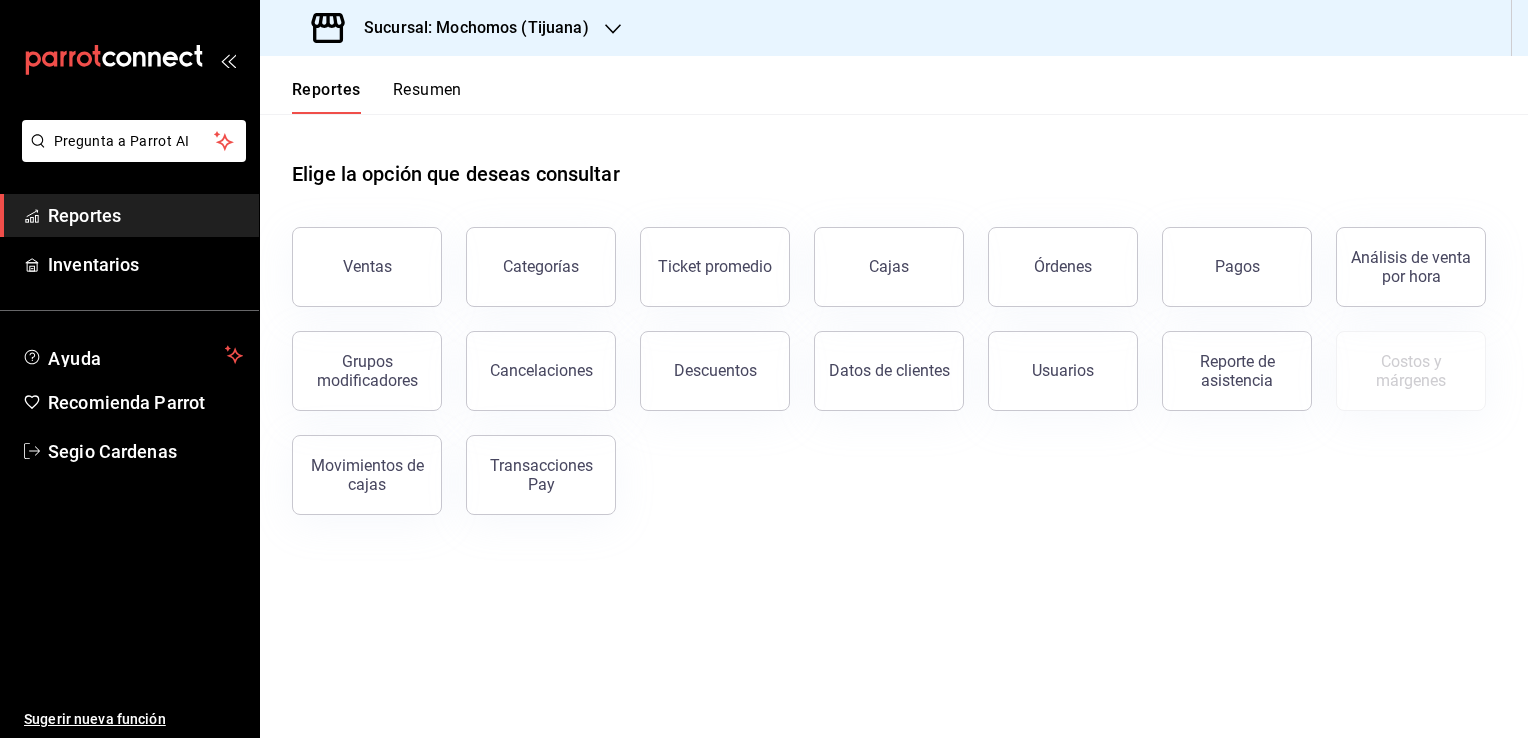 click on "Sucursal: Mochomos (Tijuana)" at bounding box center (468, 28) 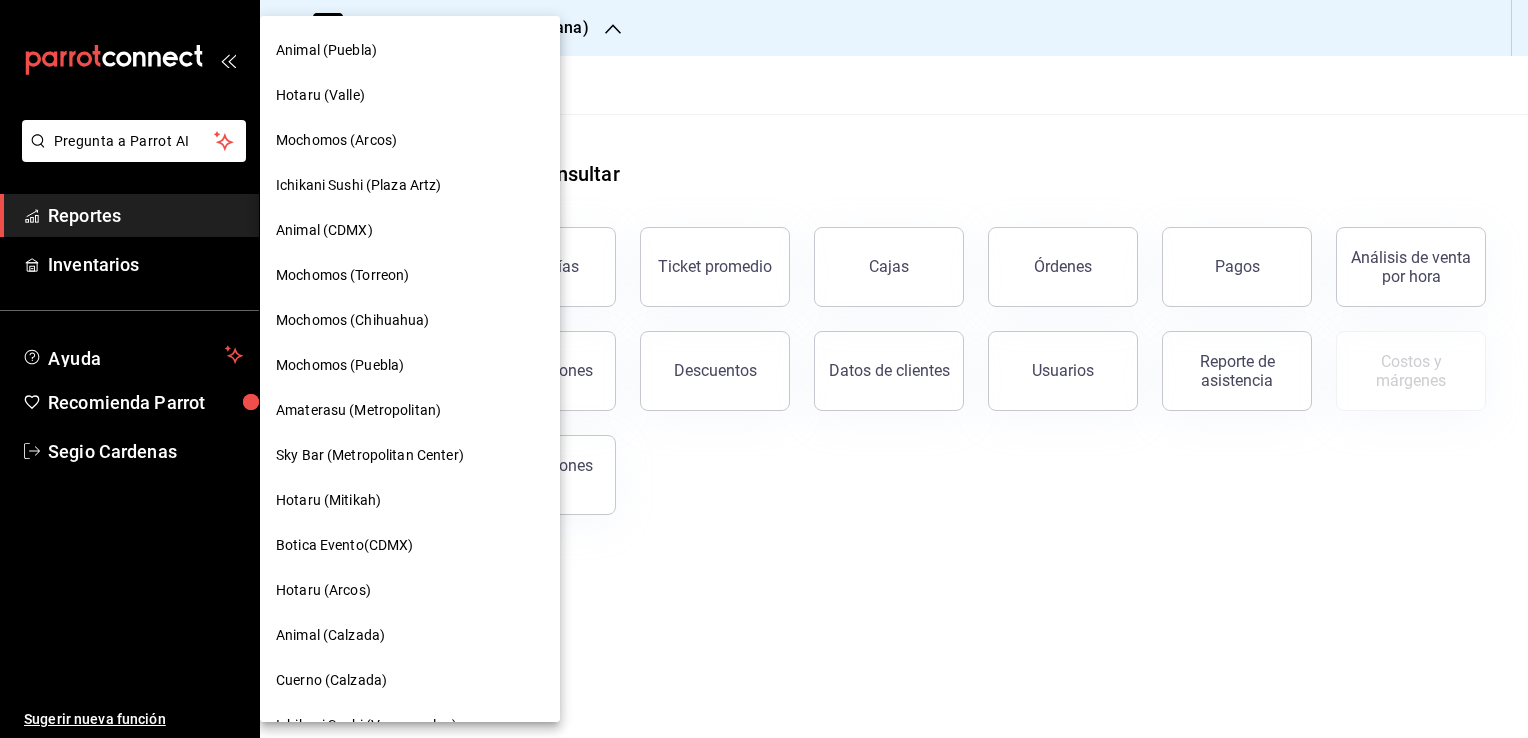 scroll, scrollTop: 500, scrollLeft: 0, axis: vertical 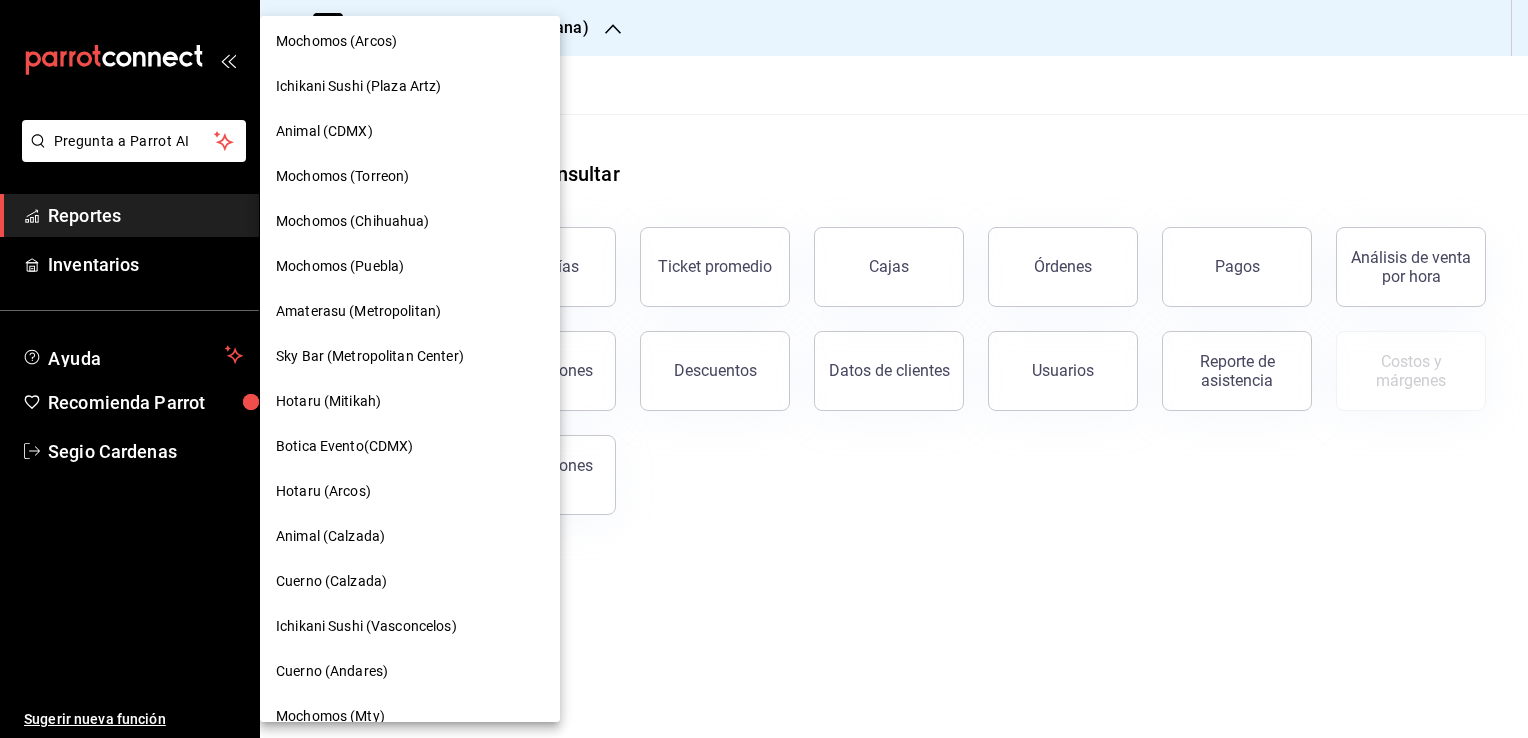 click on "Hotaru (Mitikah)" at bounding box center [328, 401] 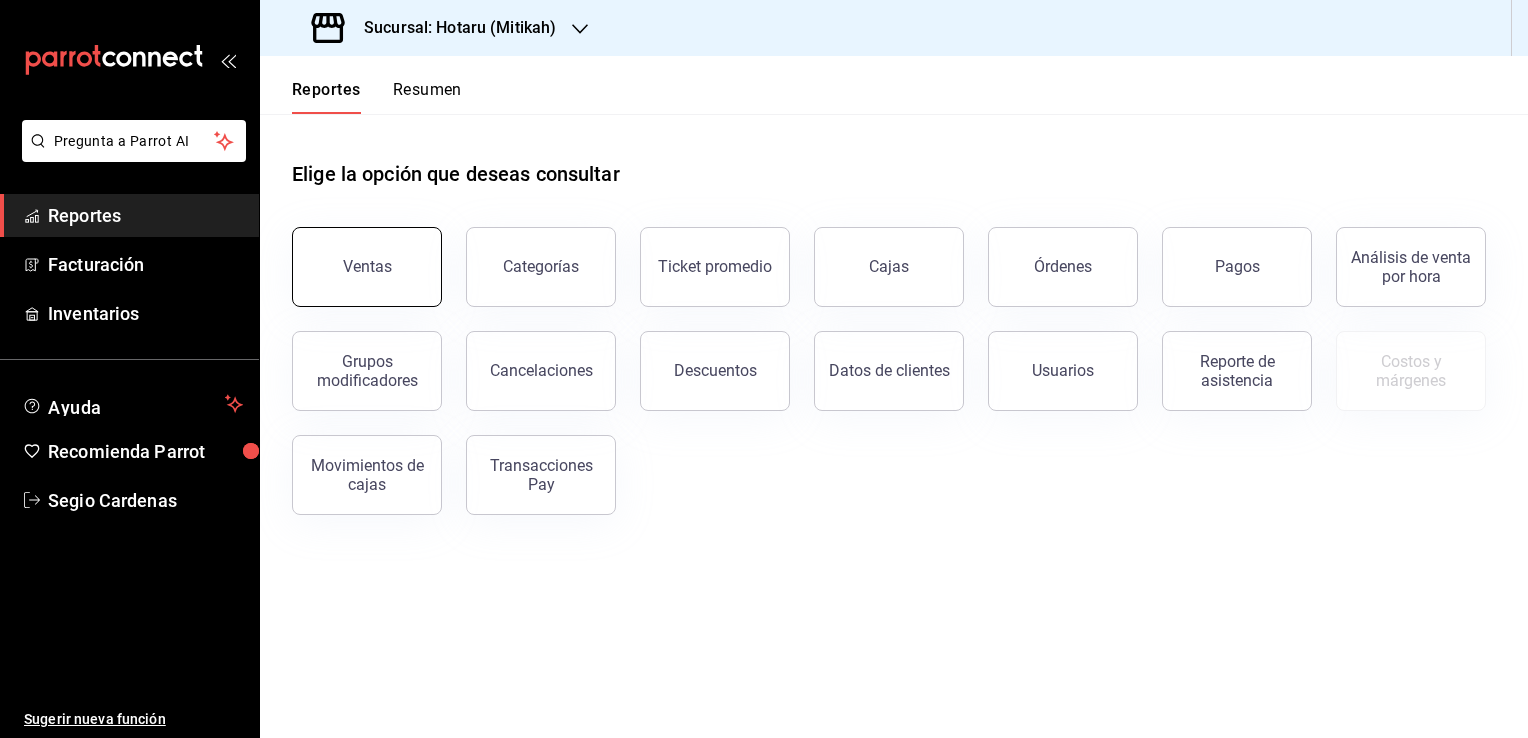click on "Ventas" at bounding box center (367, 267) 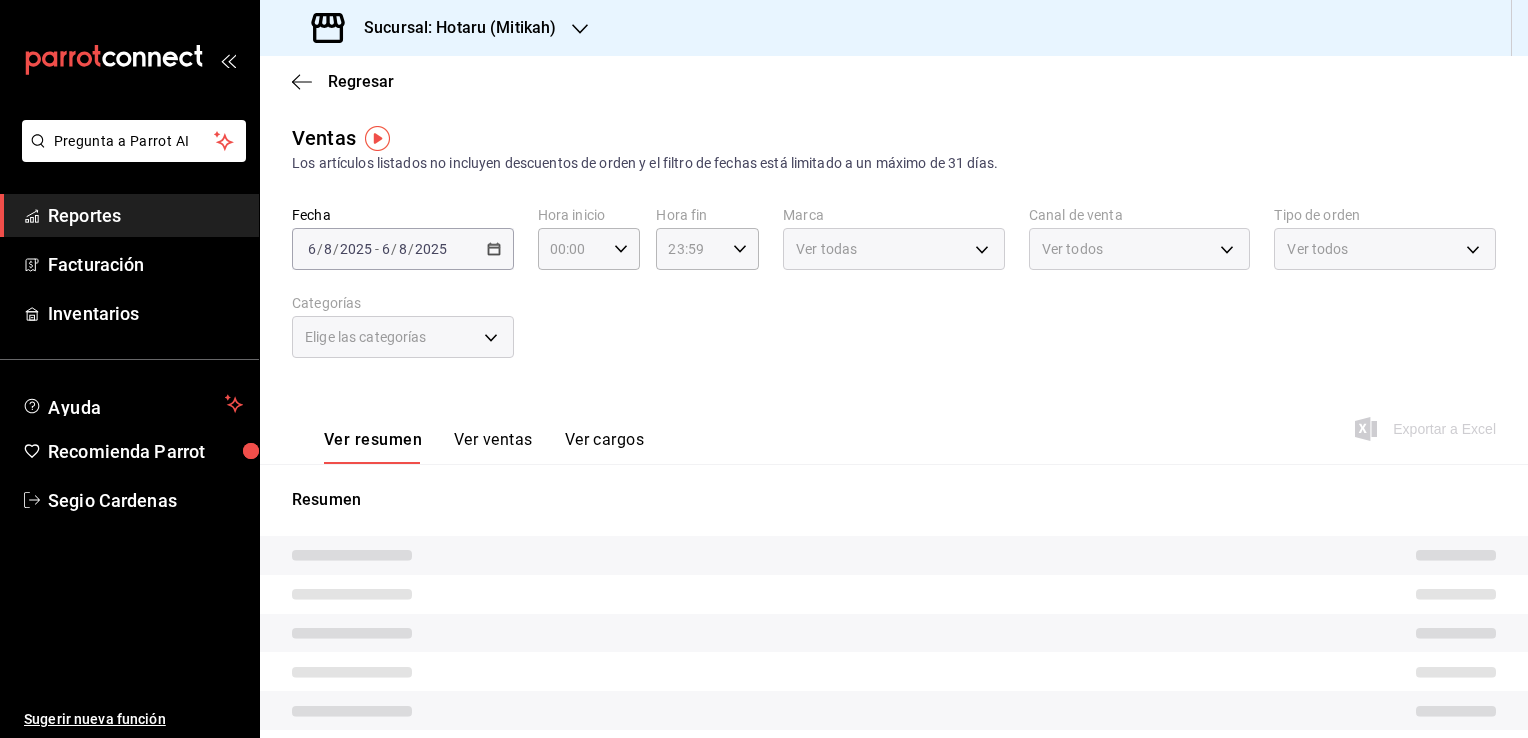 click on "2025-08-06 6 / 8 / 2025 - 2025-08-06 6 / 8 / 2025" at bounding box center [403, 249] 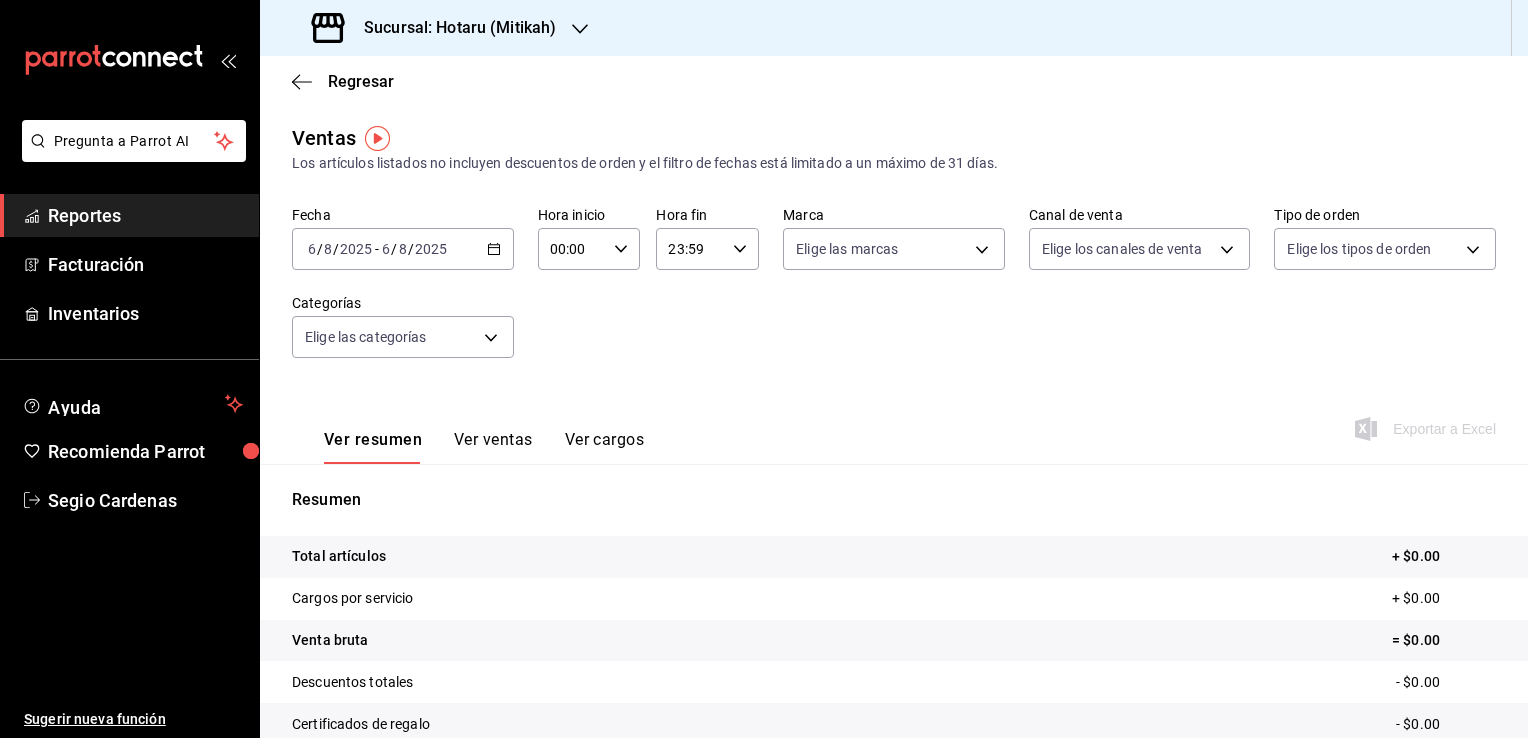 click 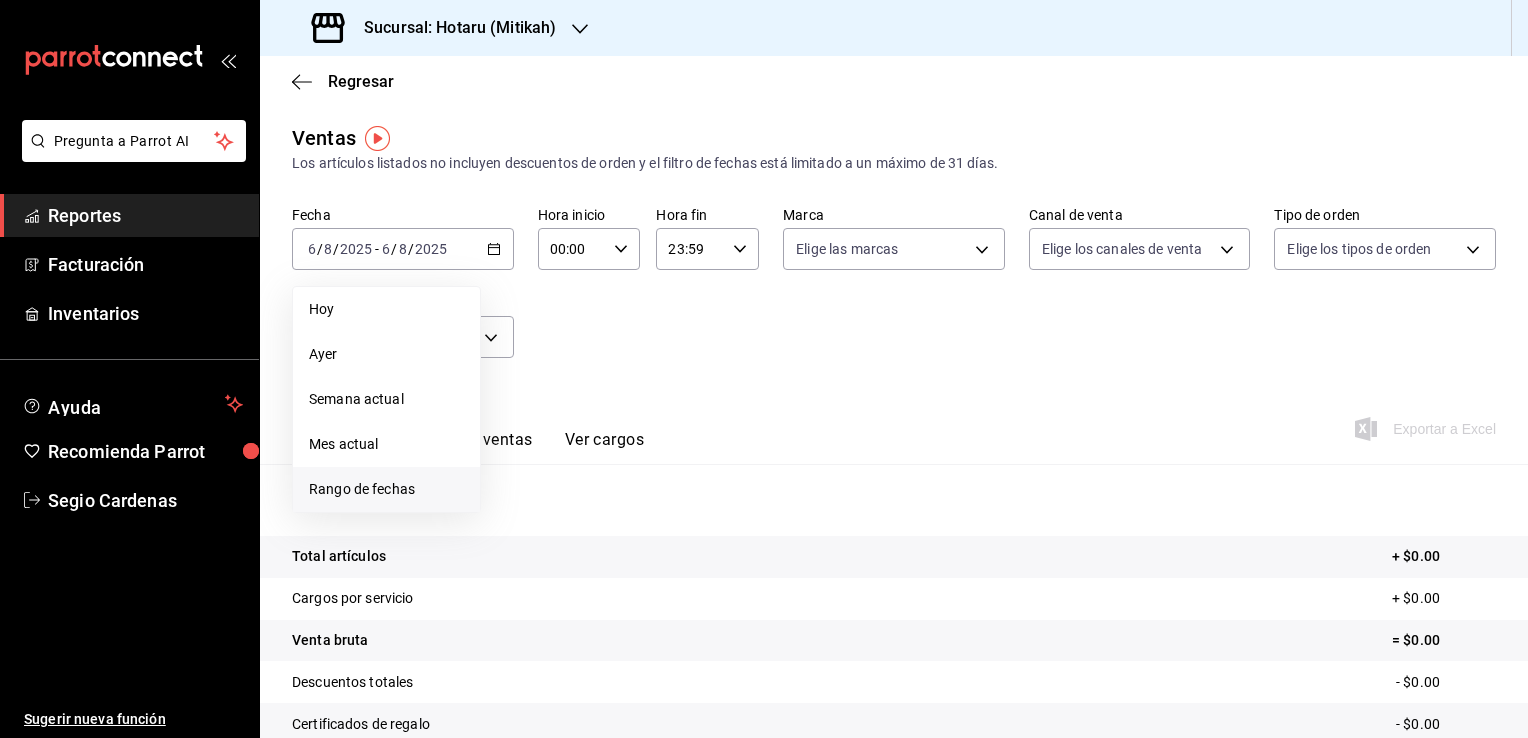 click on "Rango de fechas" at bounding box center [386, 489] 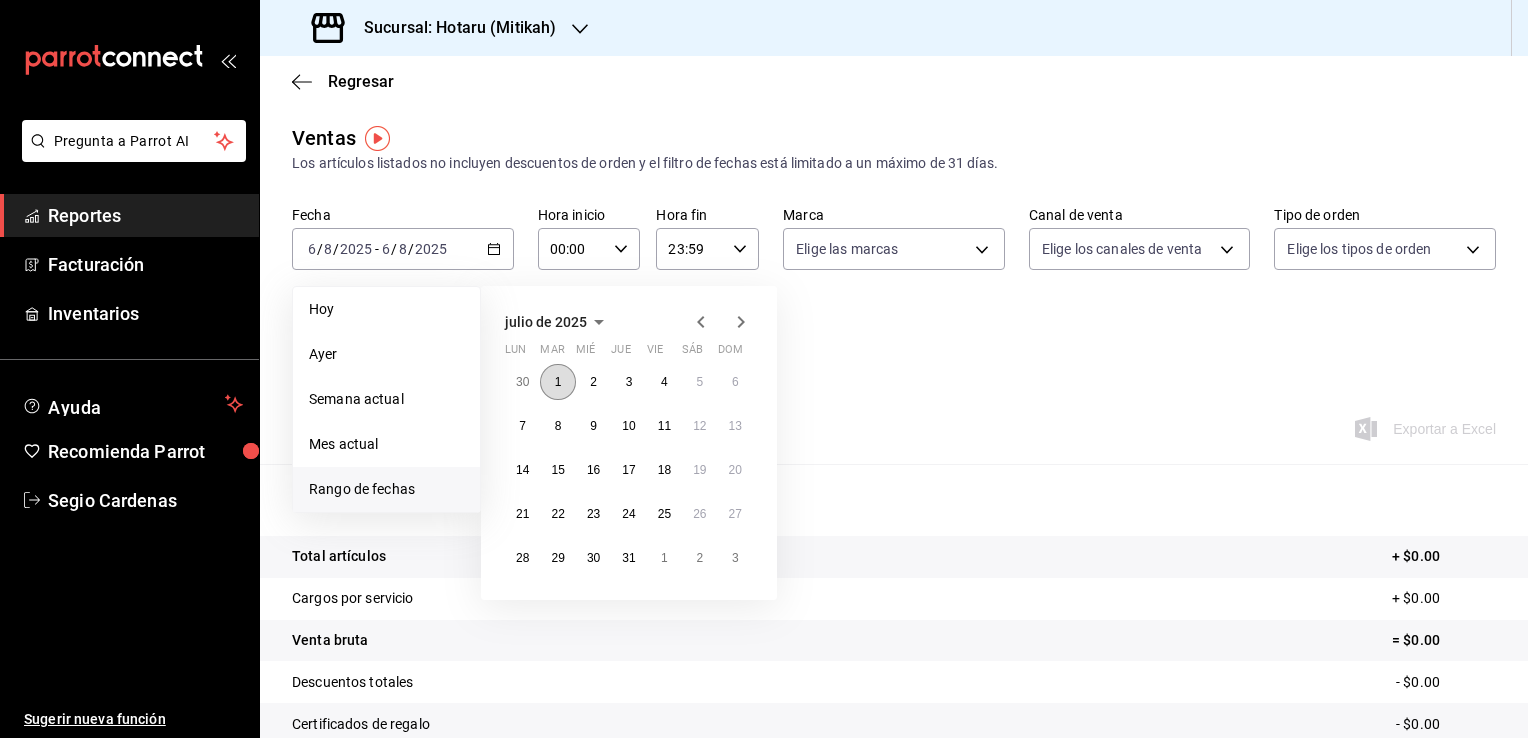 click on "1" at bounding box center [557, 382] 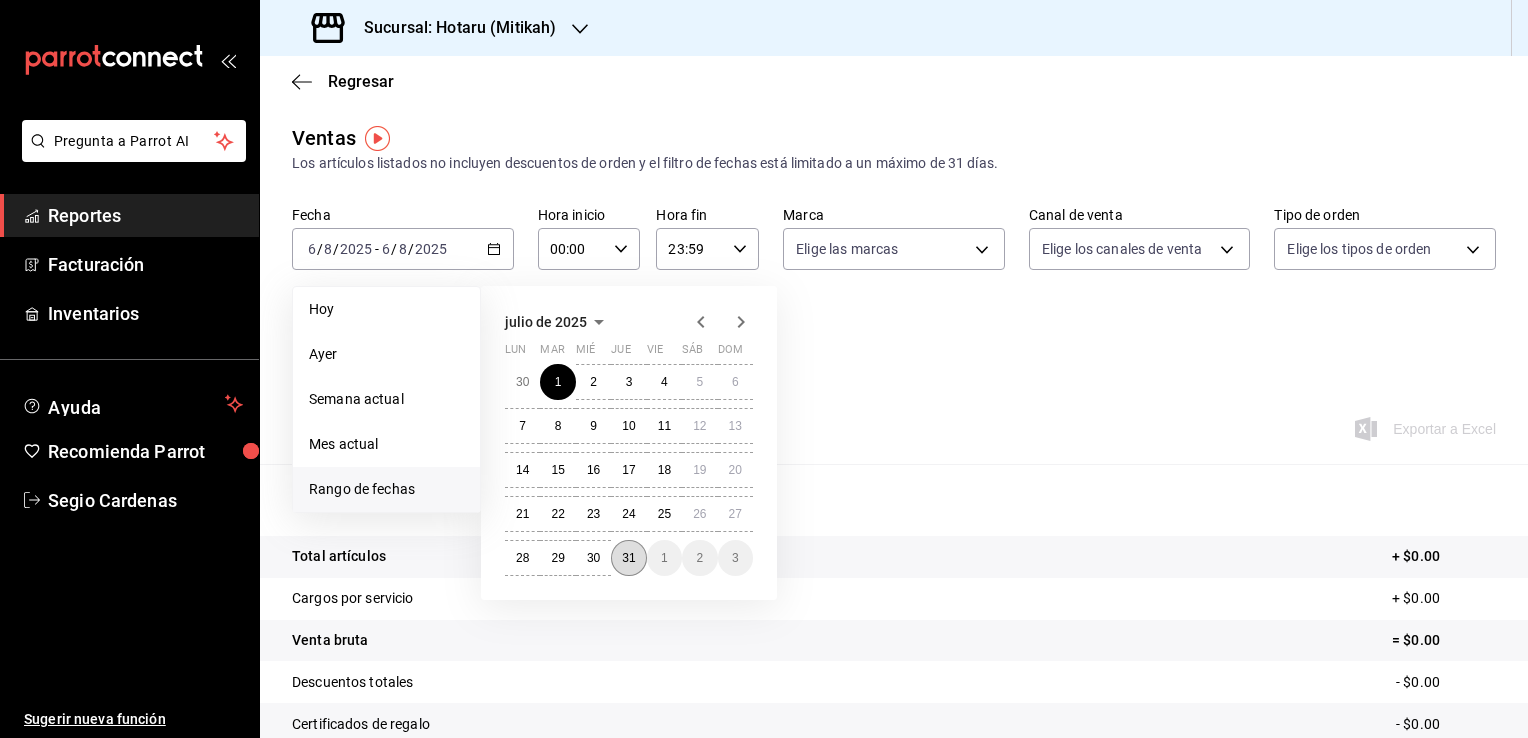 click on "31" at bounding box center (628, 558) 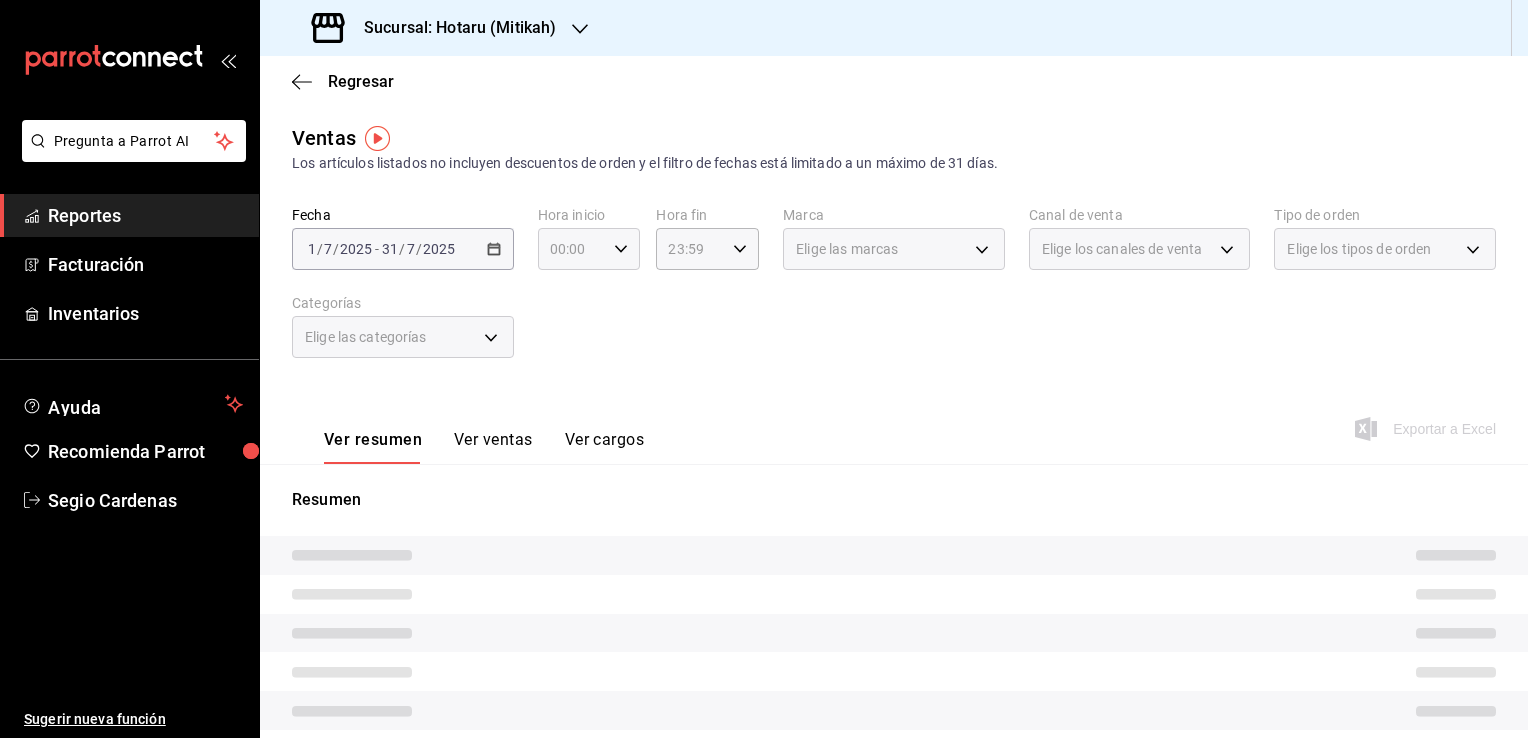 click 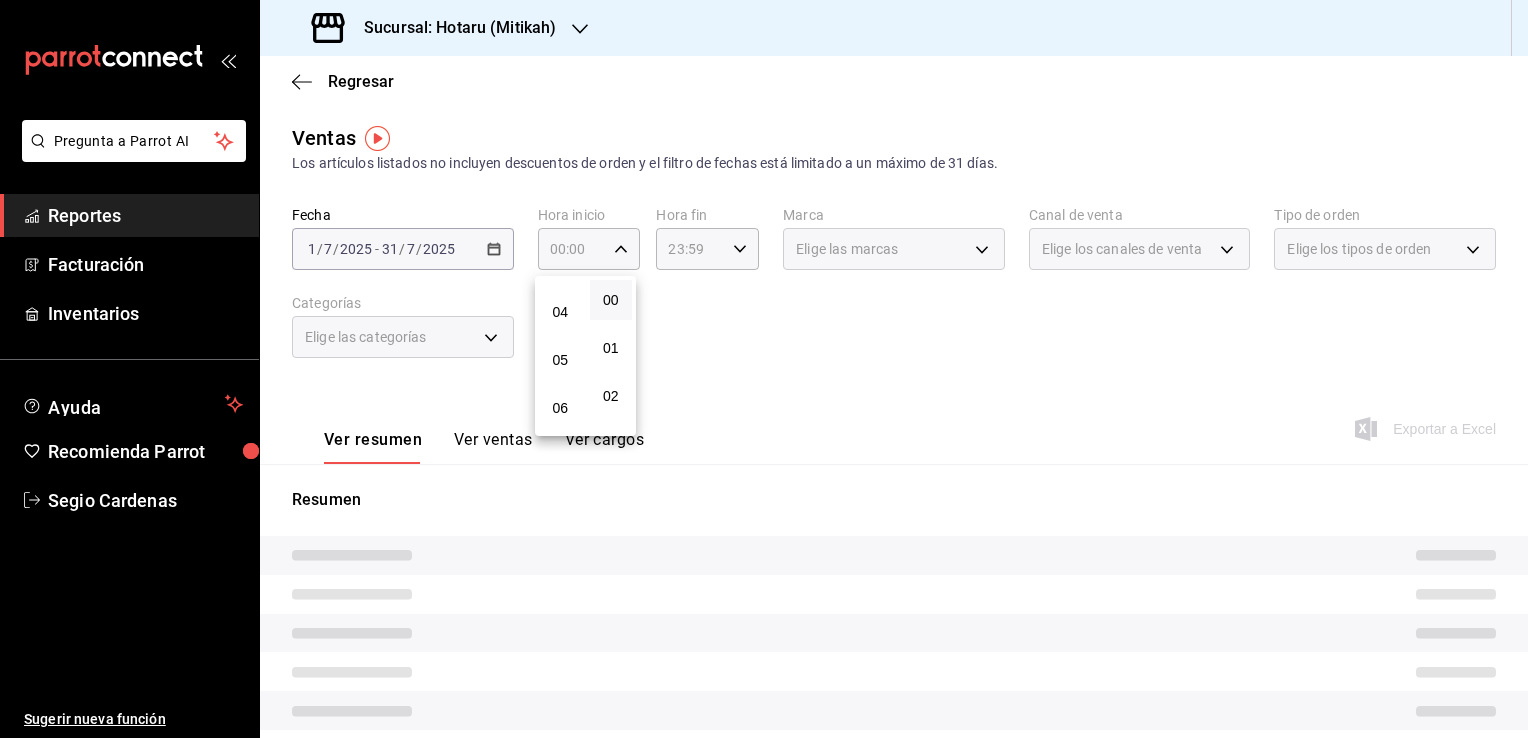 scroll, scrollTop: 200, scrollLeft: 0, axis: vertical 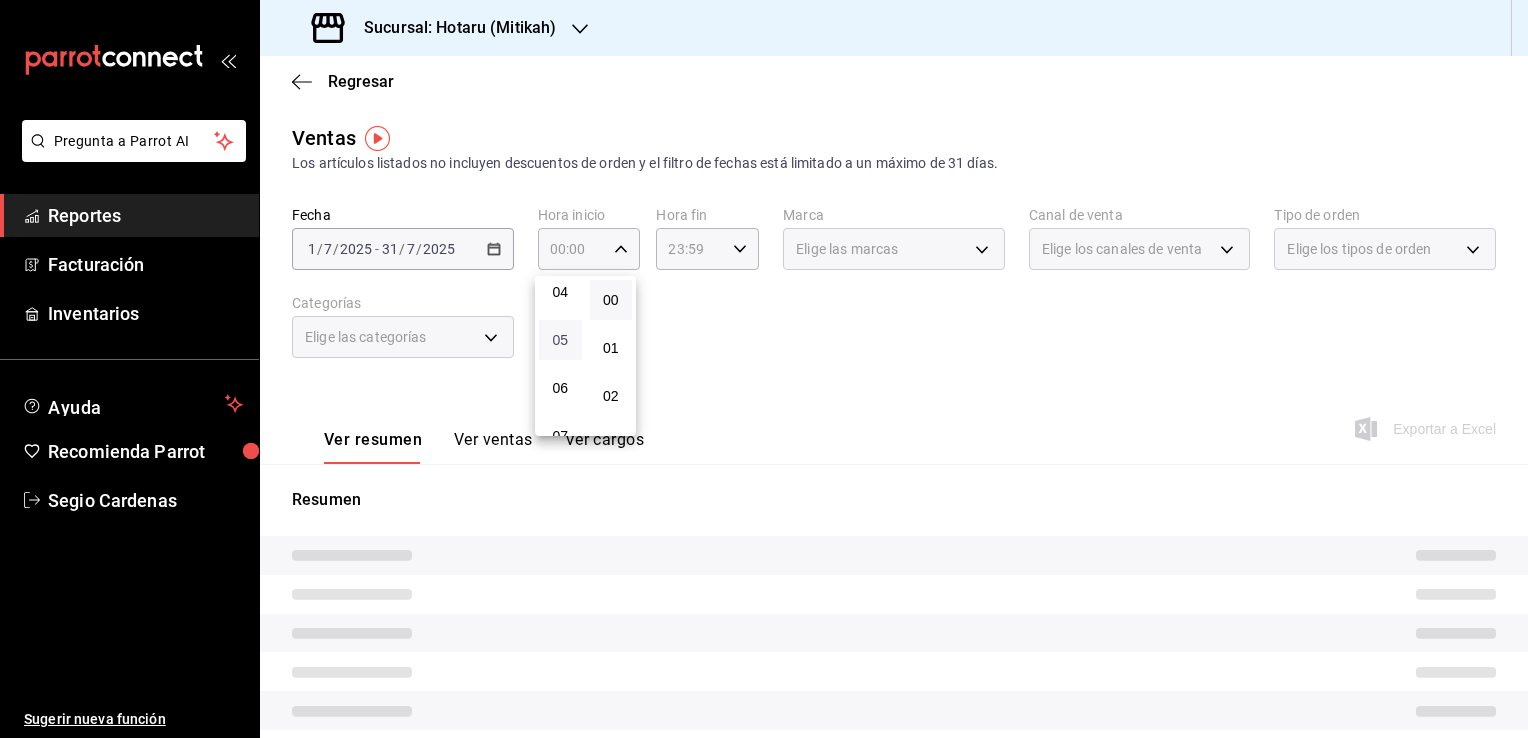 click on "05" at bounding box center [560, 340] 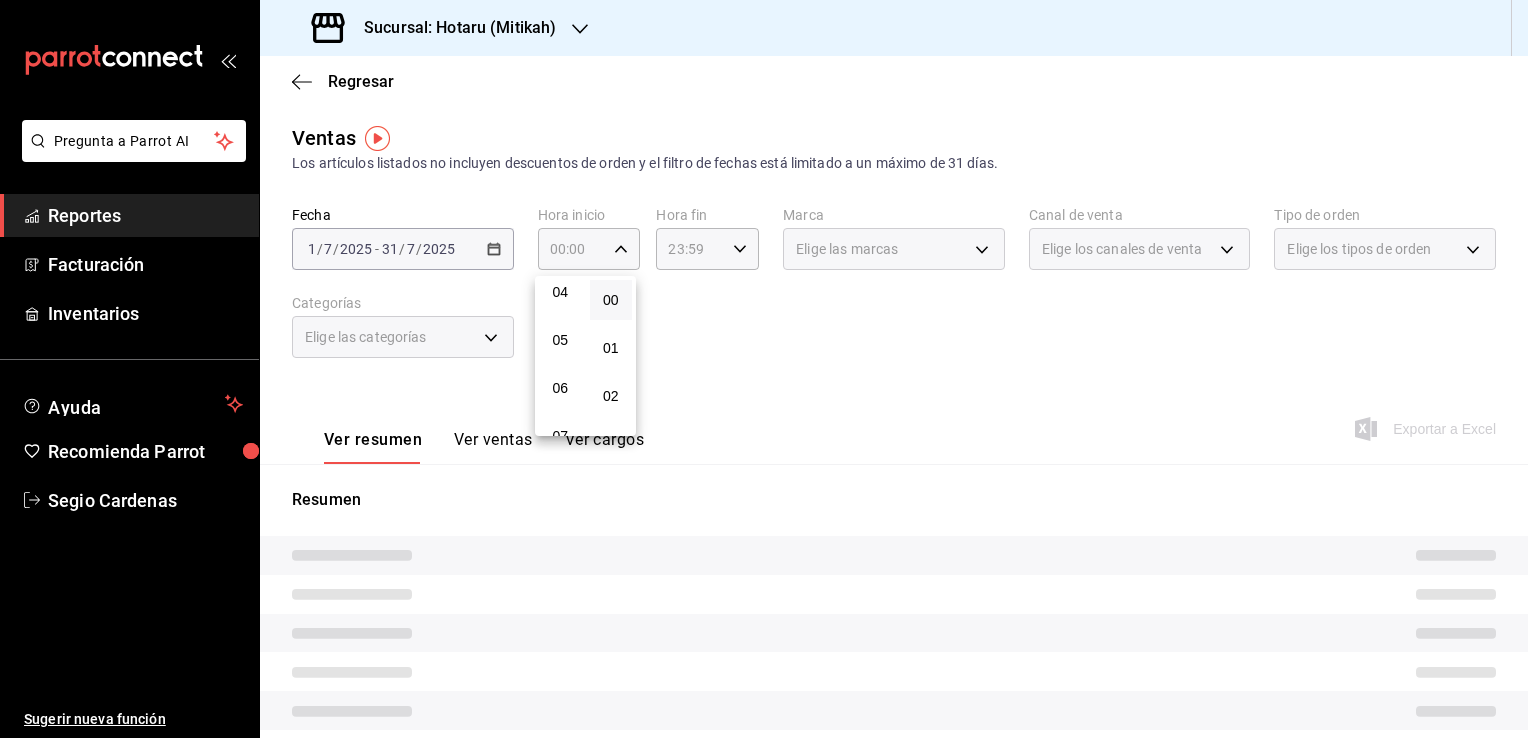 type on "05:00" 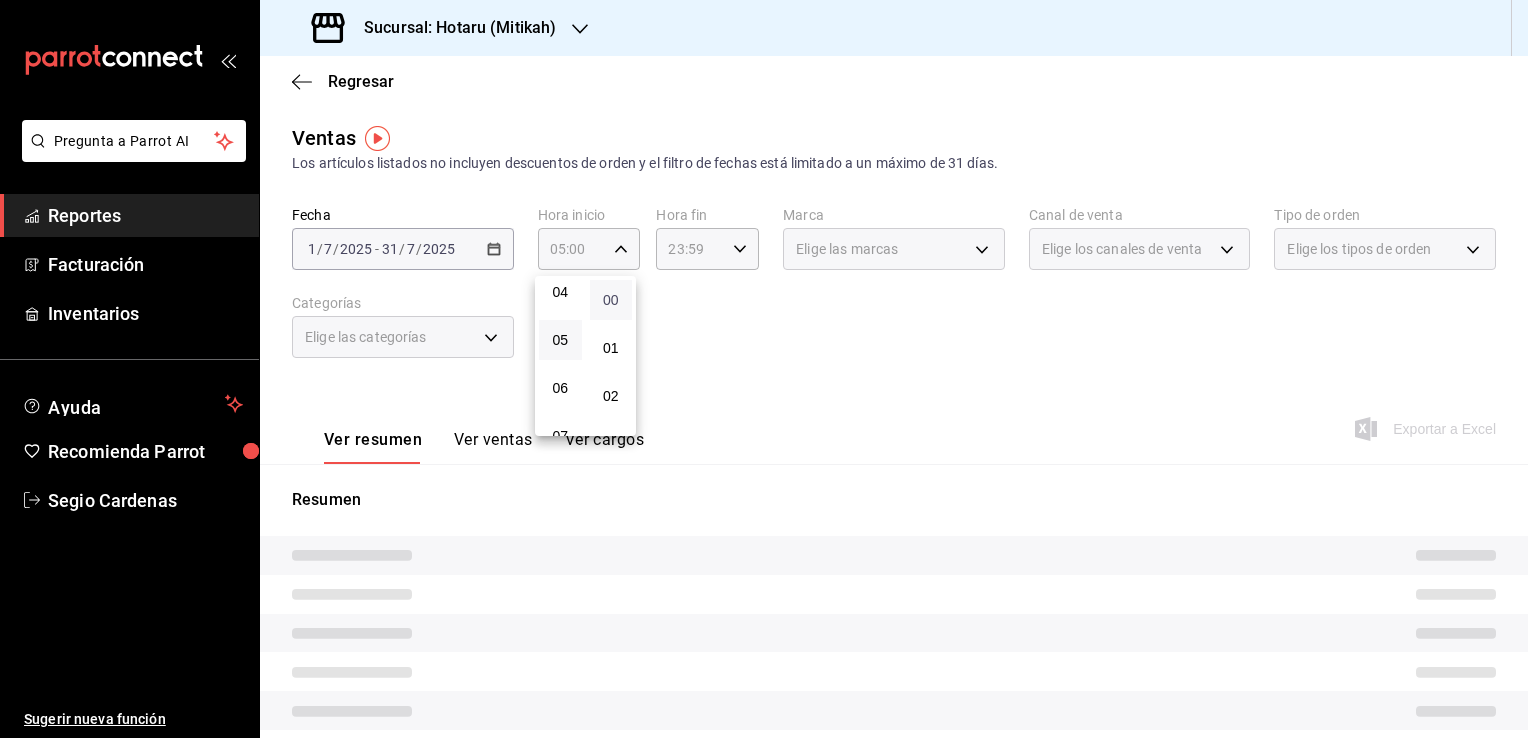 click on "00" at bounding box center [611, 300] 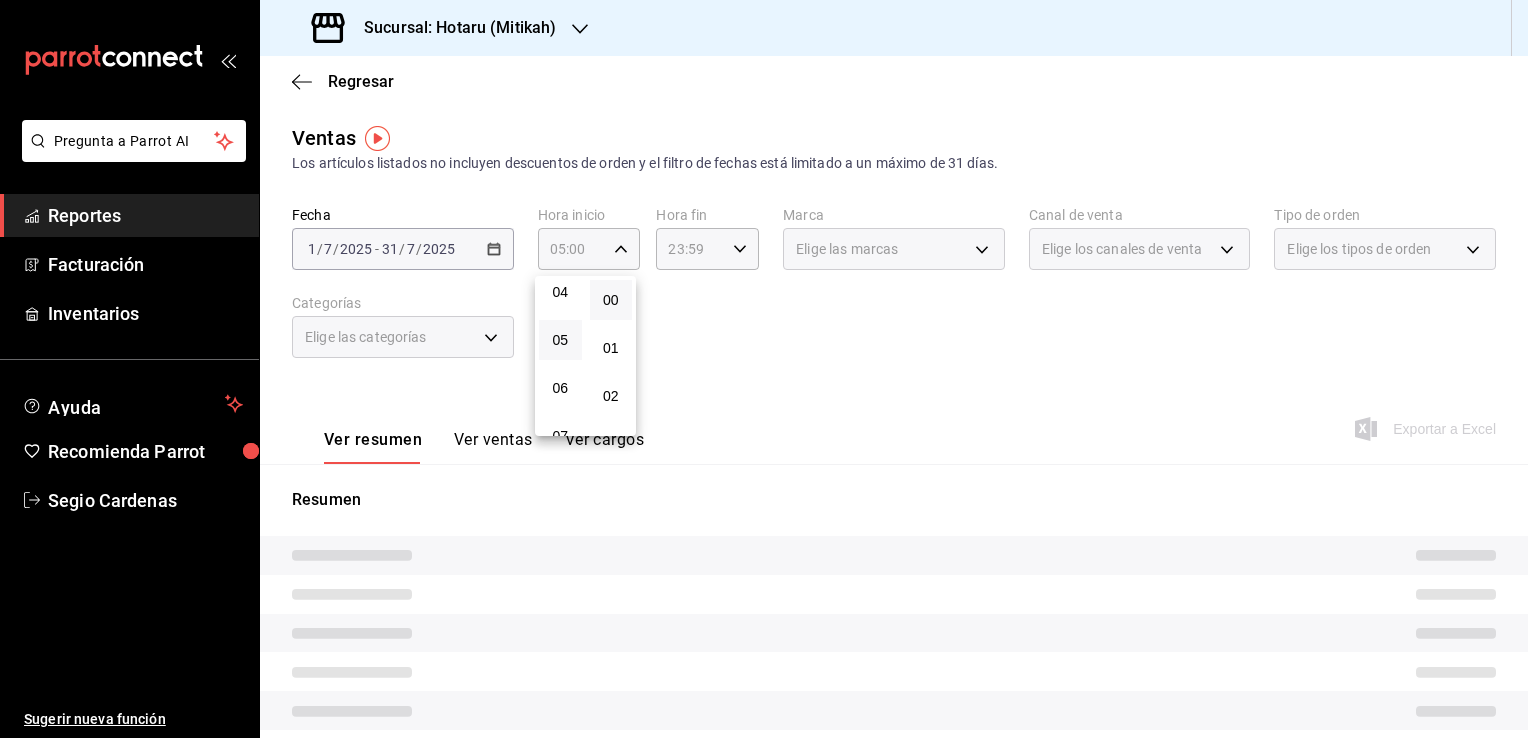 click at bounding box center [764, 369] 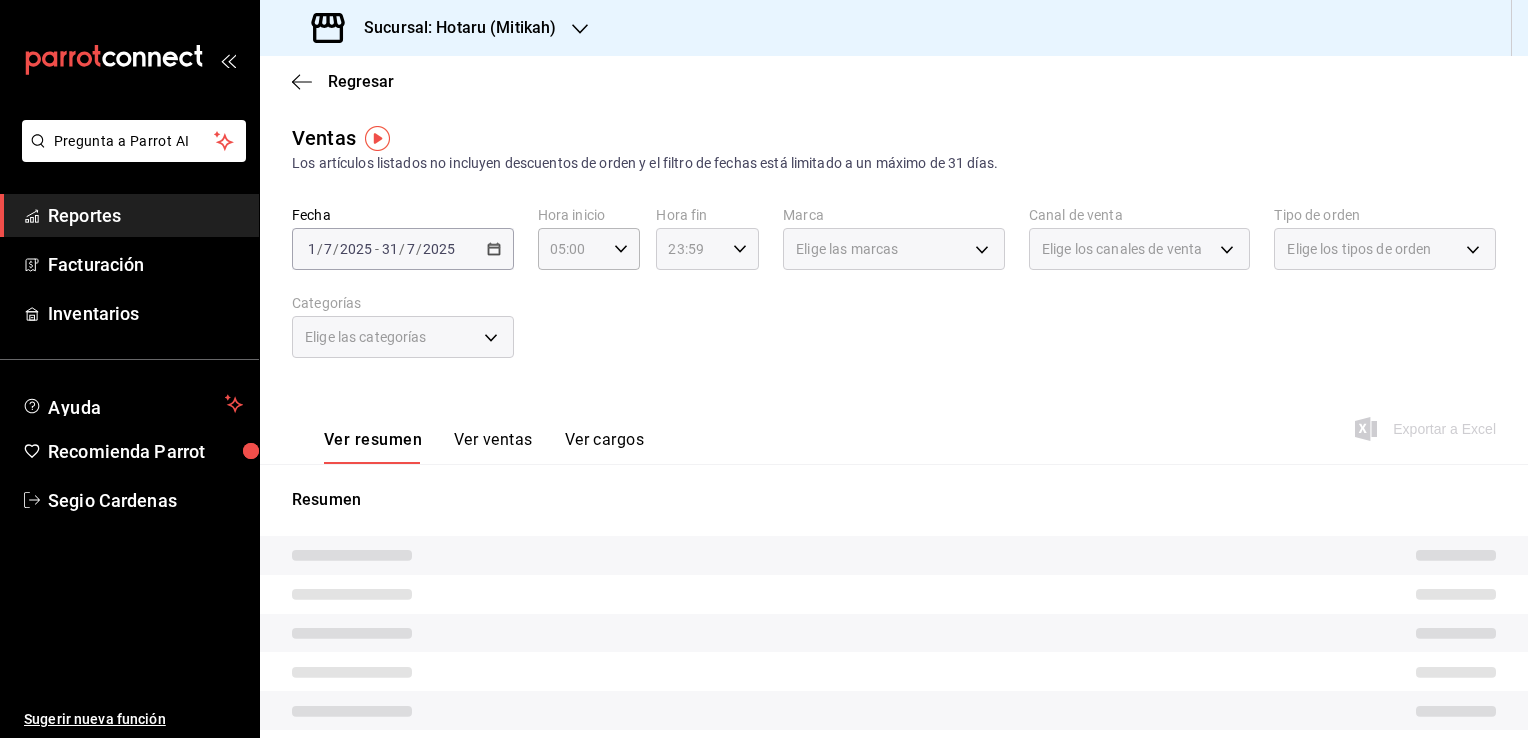 click 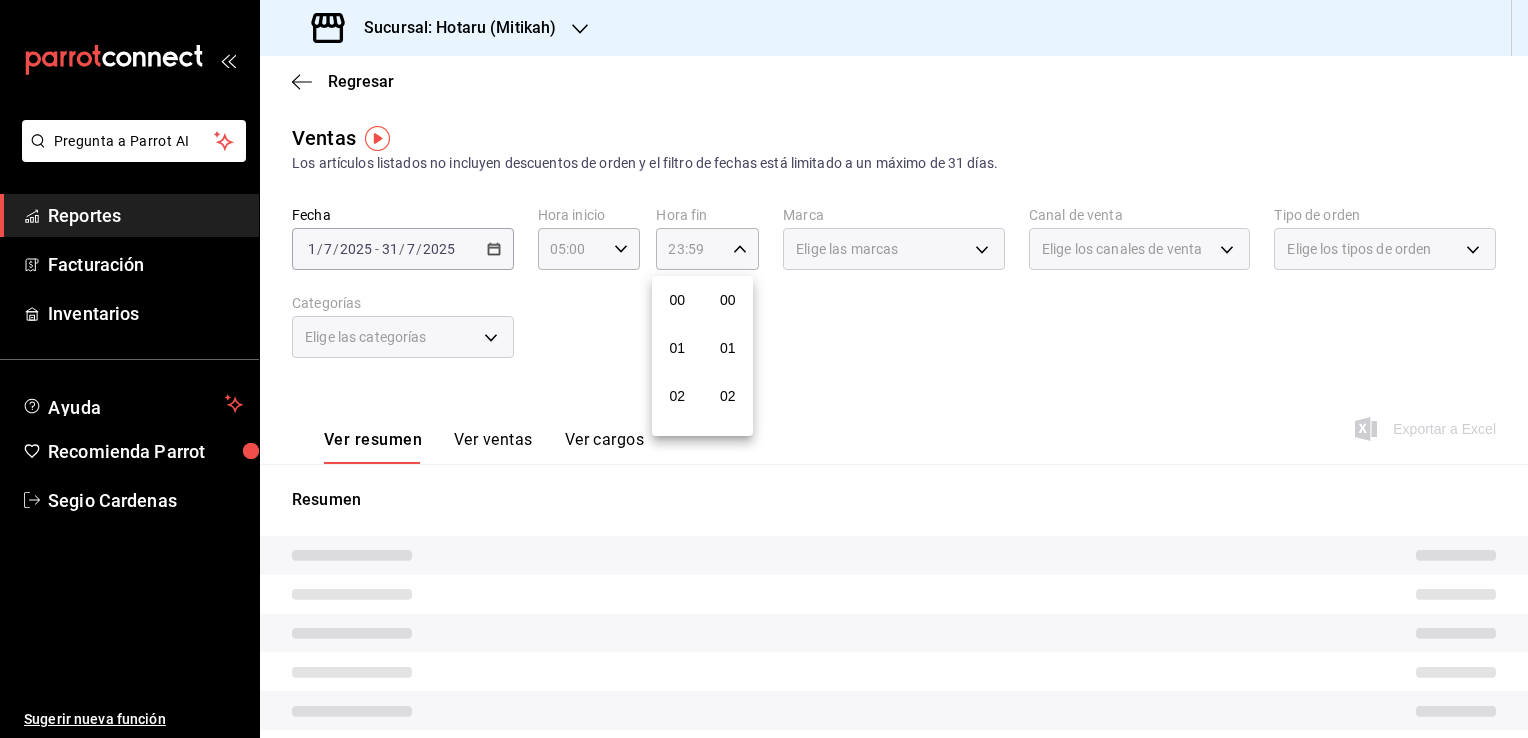scroll, scrollTop: 1011, scrollLeft: 0, axis: vertical 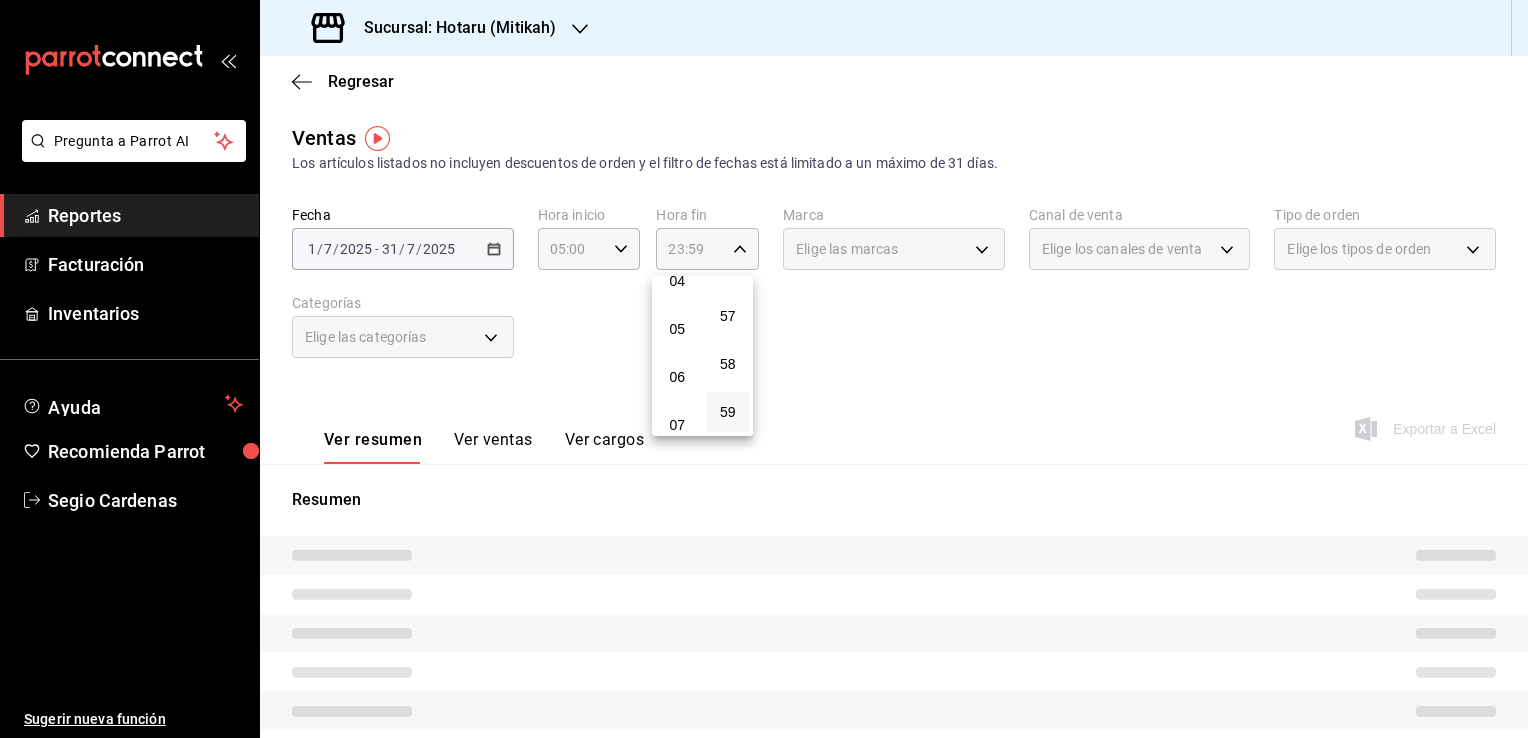 click on "04" at bounding box center (677, 281) 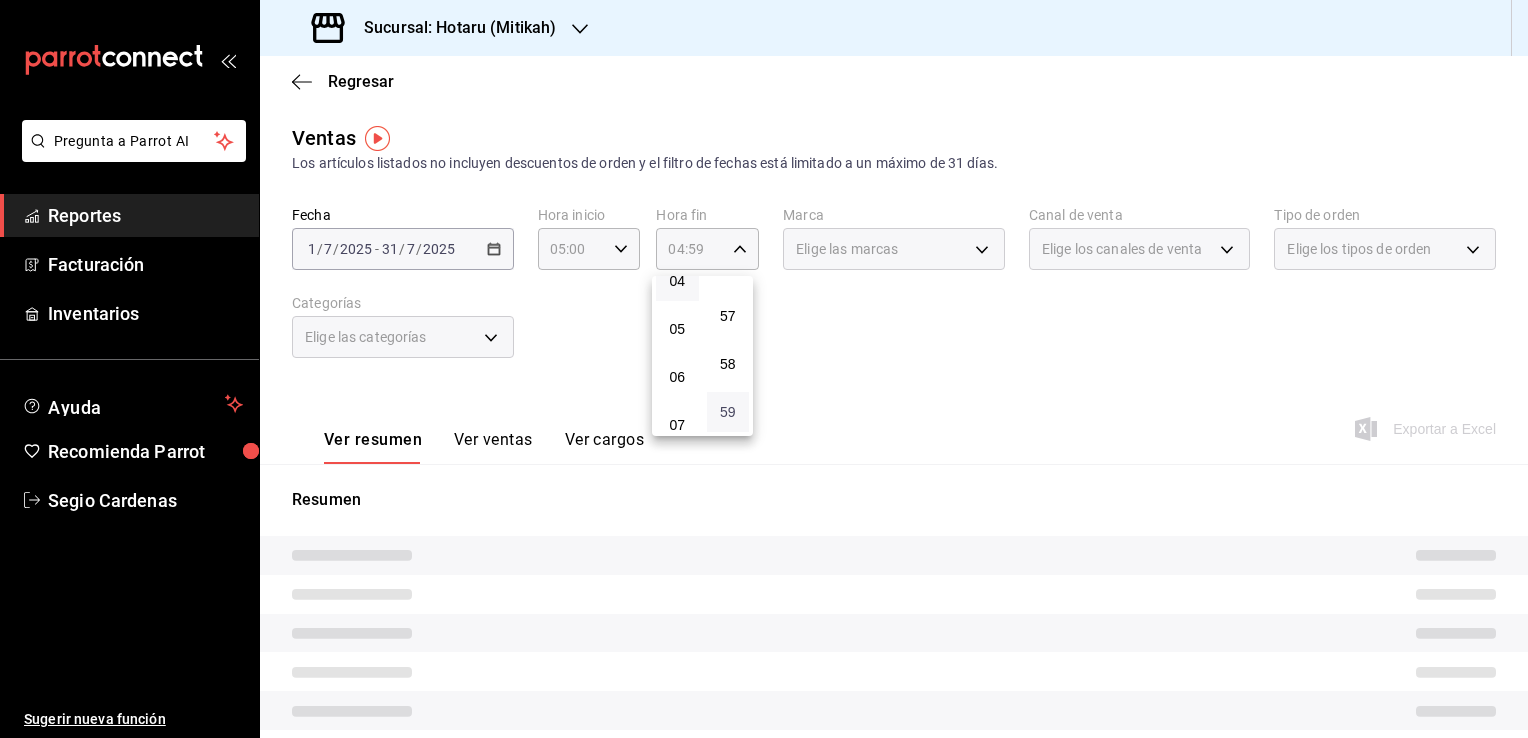 click on "59" at bounding box center [728, 412] 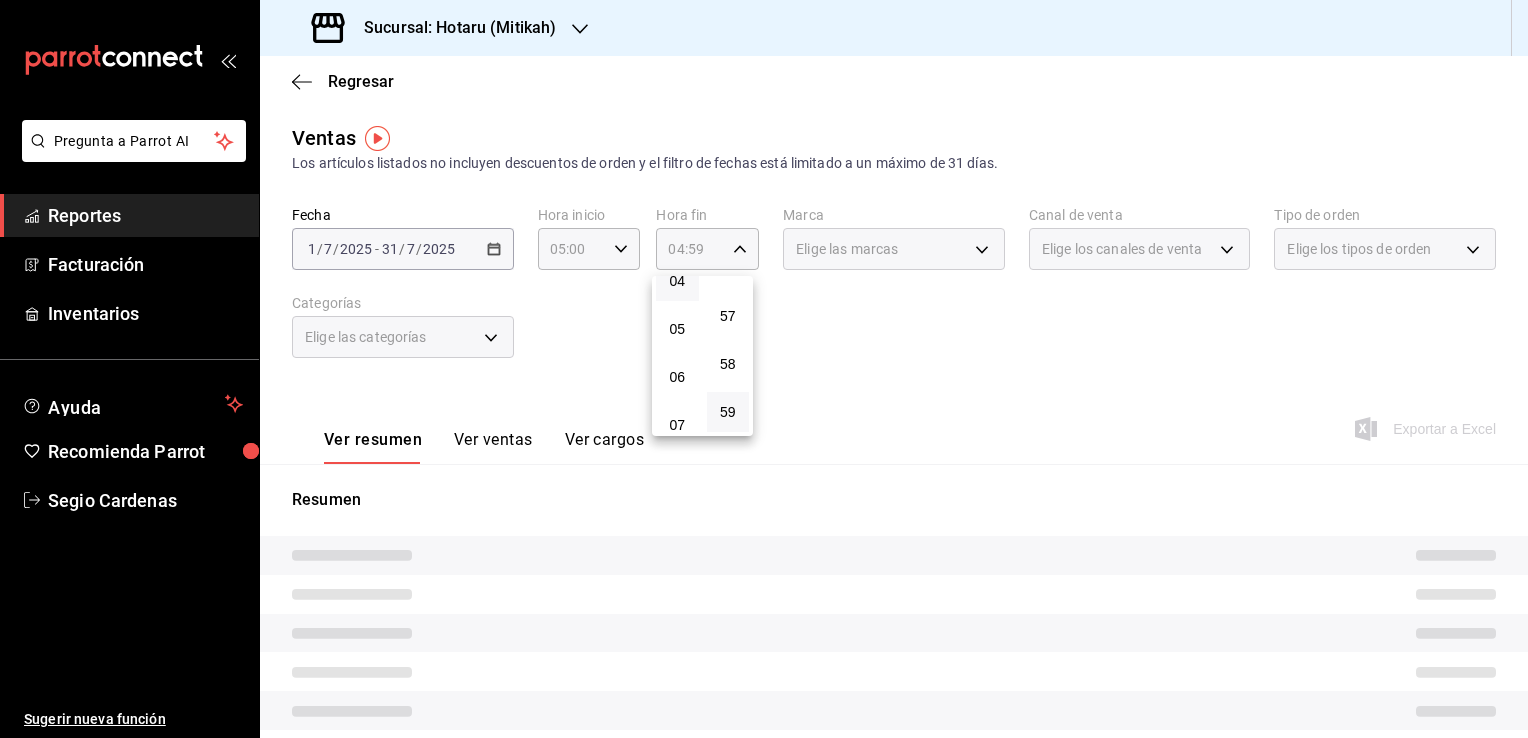 click at bounding box center [764, 369] 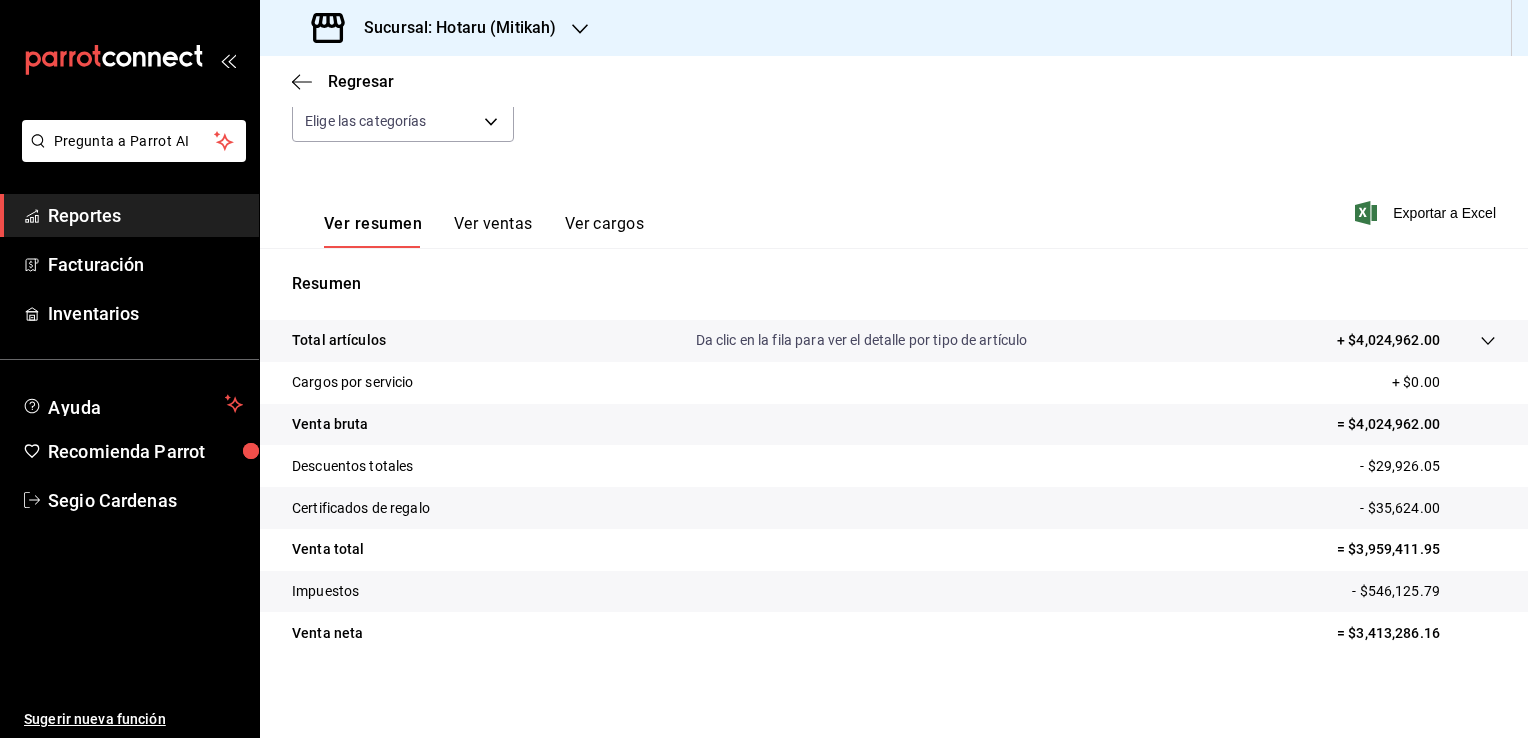 scroll, scrollTop: 220, scrollLeft: 0, axis: vertical 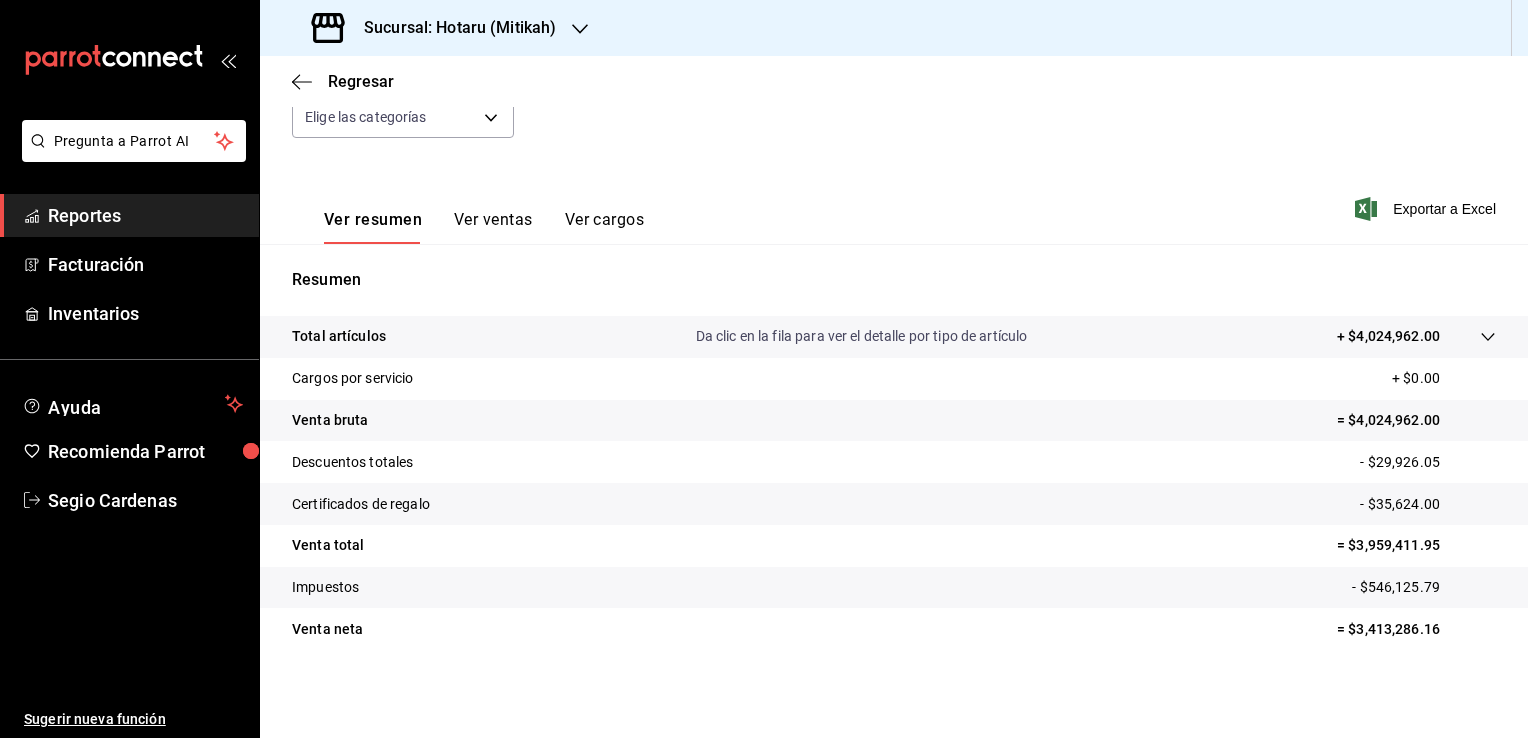 click on "Exportar a Excel" at bounding box center [1427, 209] 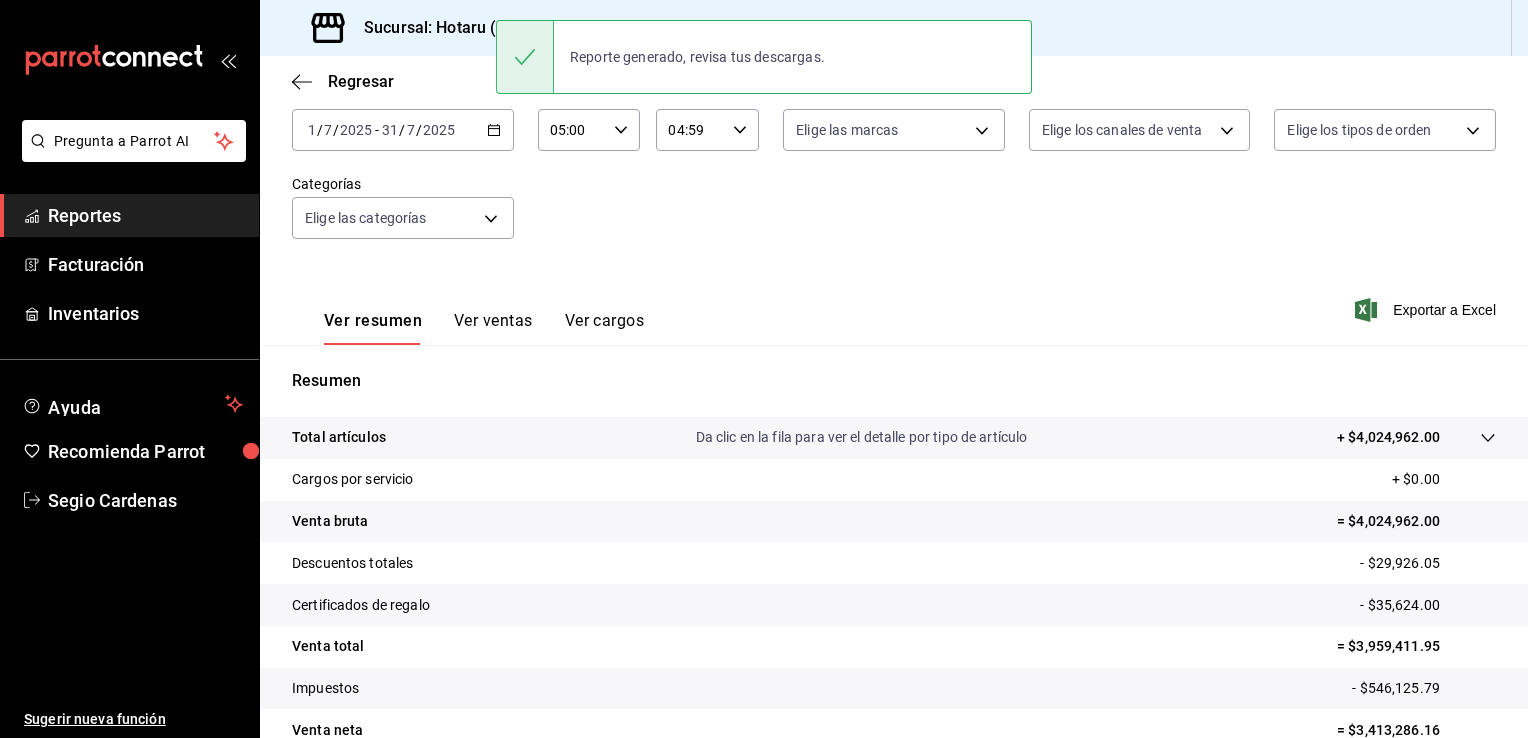 scroll, scrollTop: 0, scrollLeft: 0, axis: both 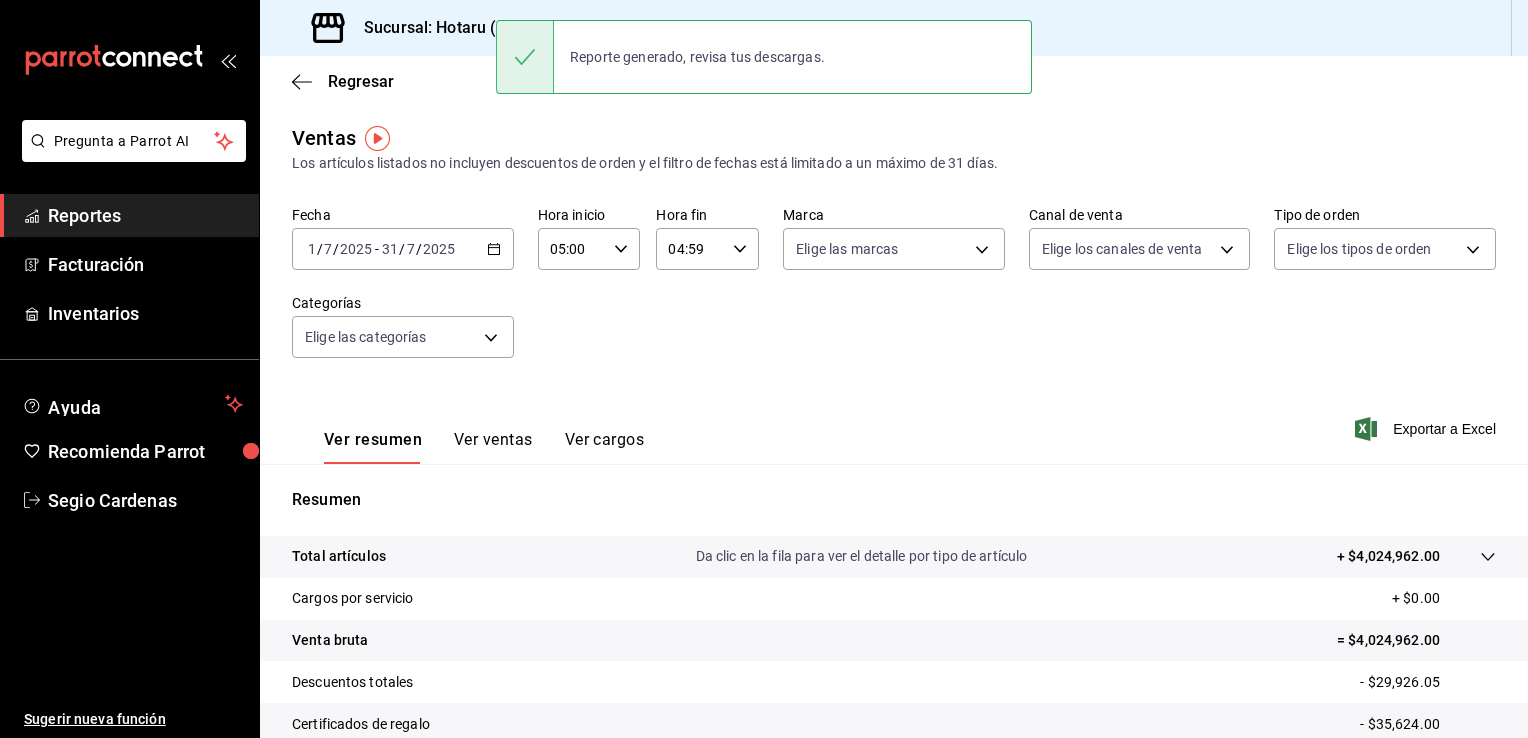 click 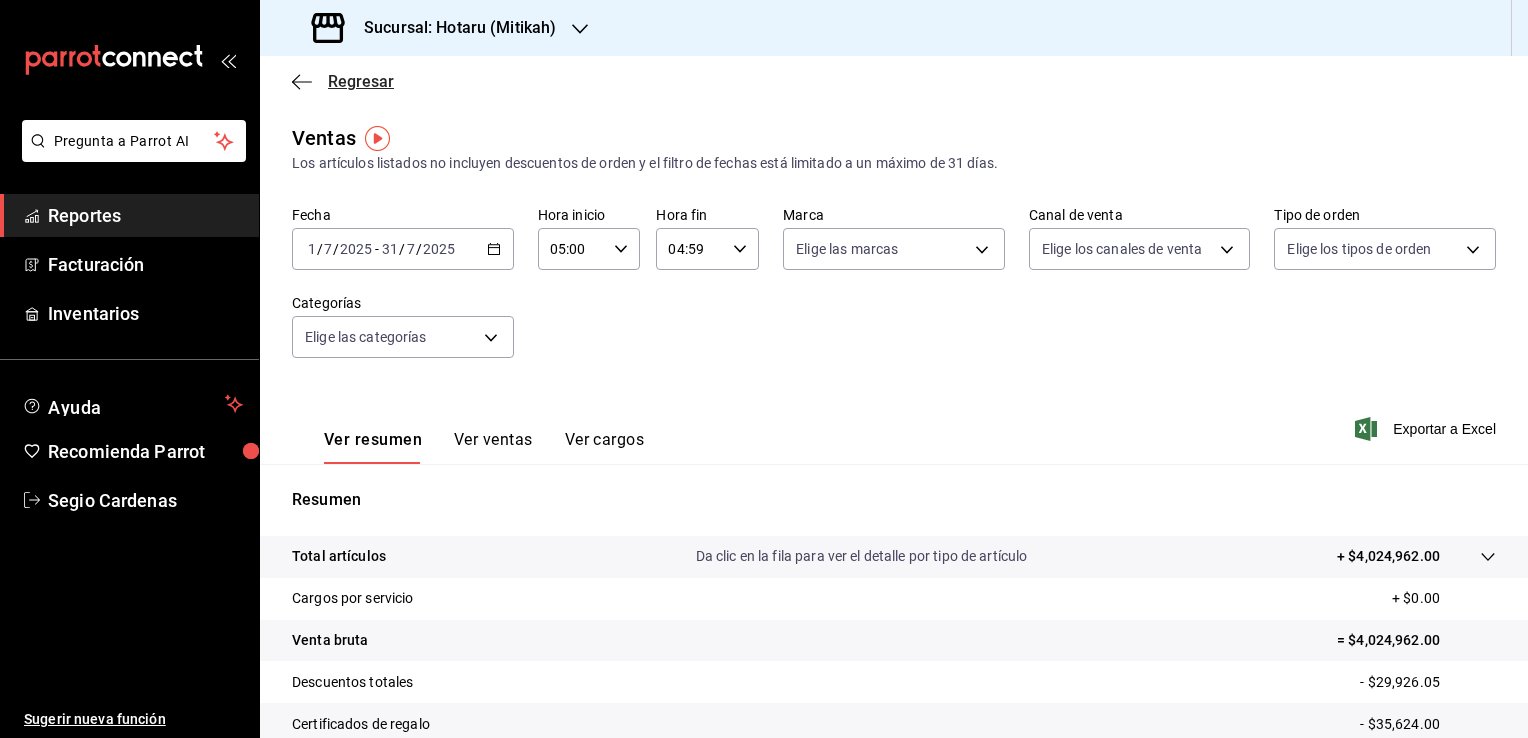 click 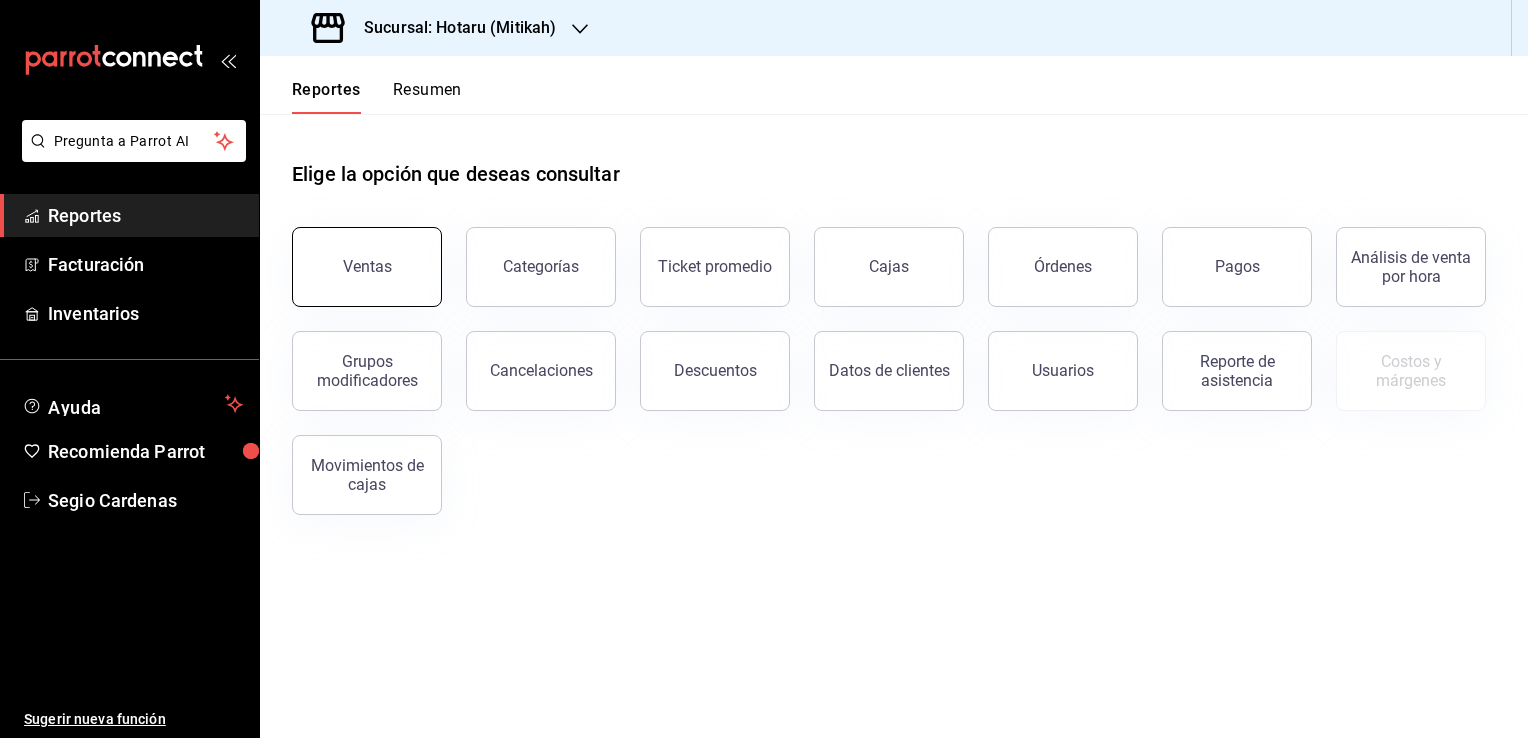 click on "Ventas" at bounding box center [367, 267] 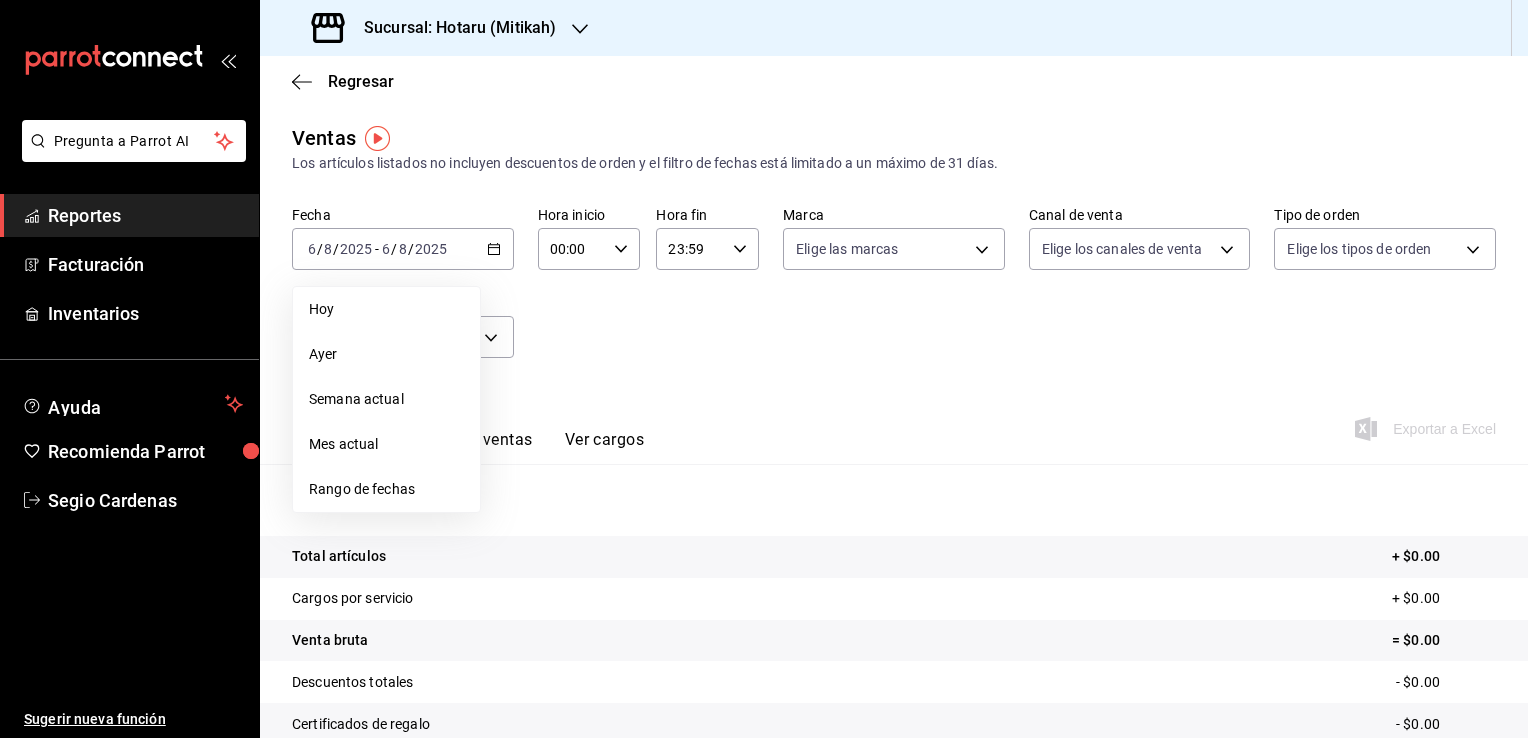 click on "Rango de fechas" at bounding box center [386, 489] 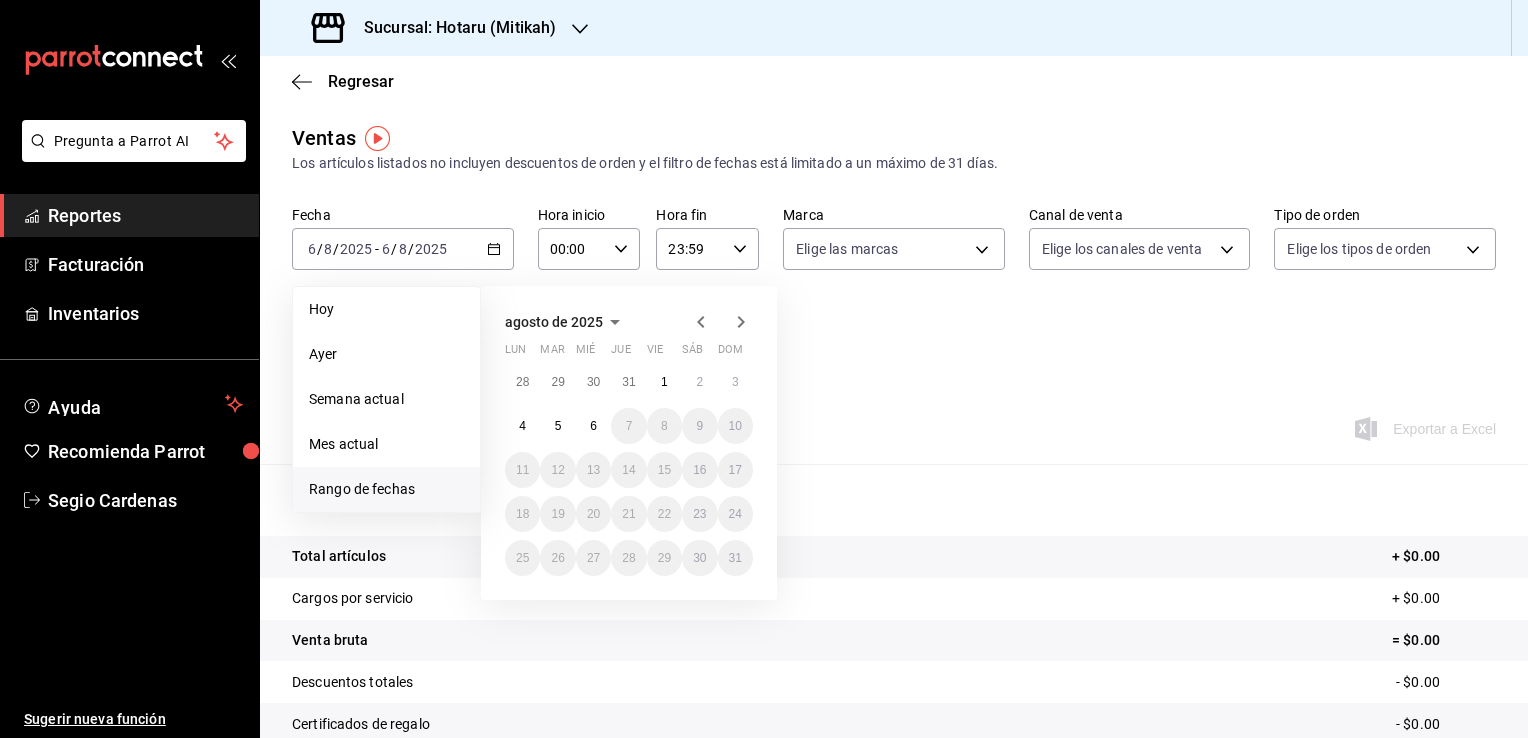 click 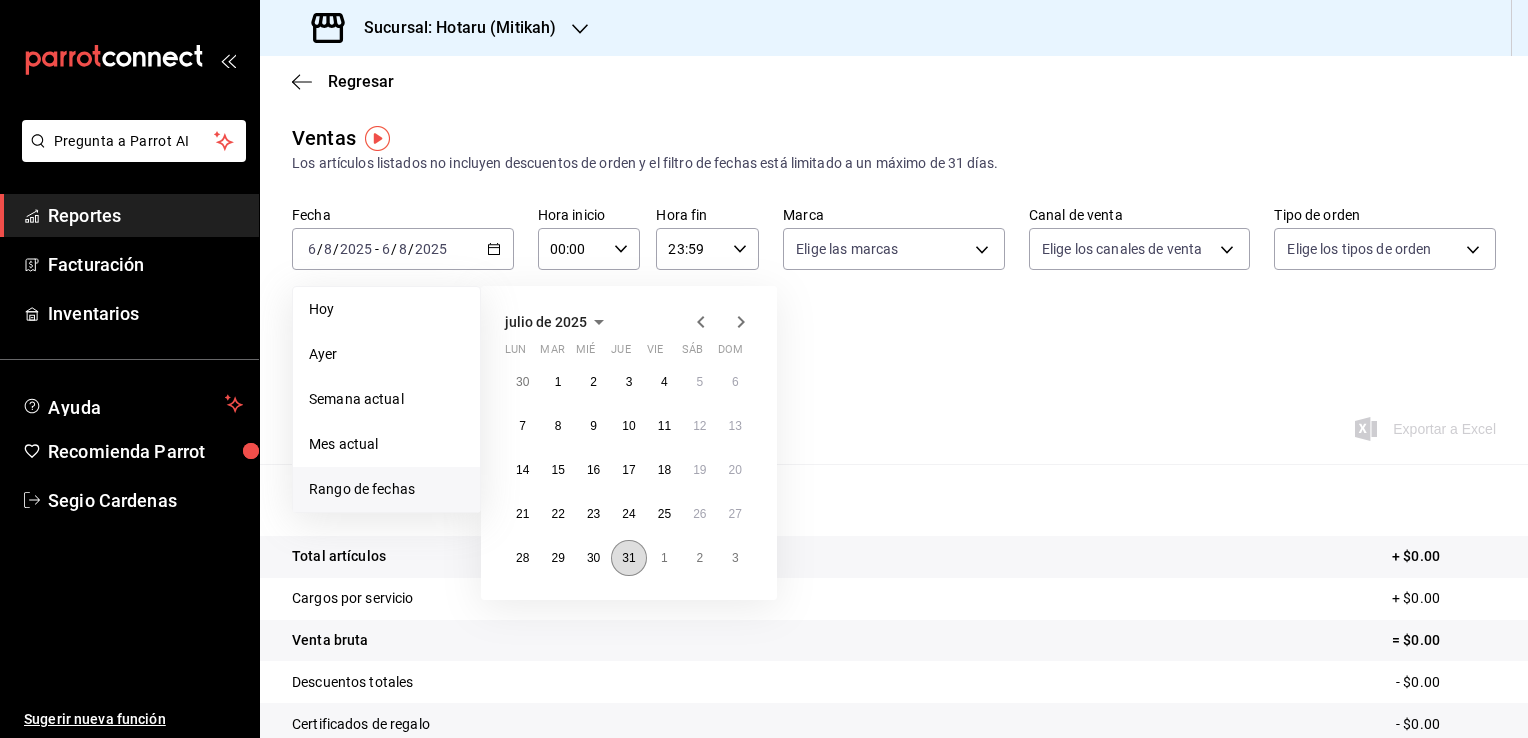 click on "31" at bounding box center [628, 558] 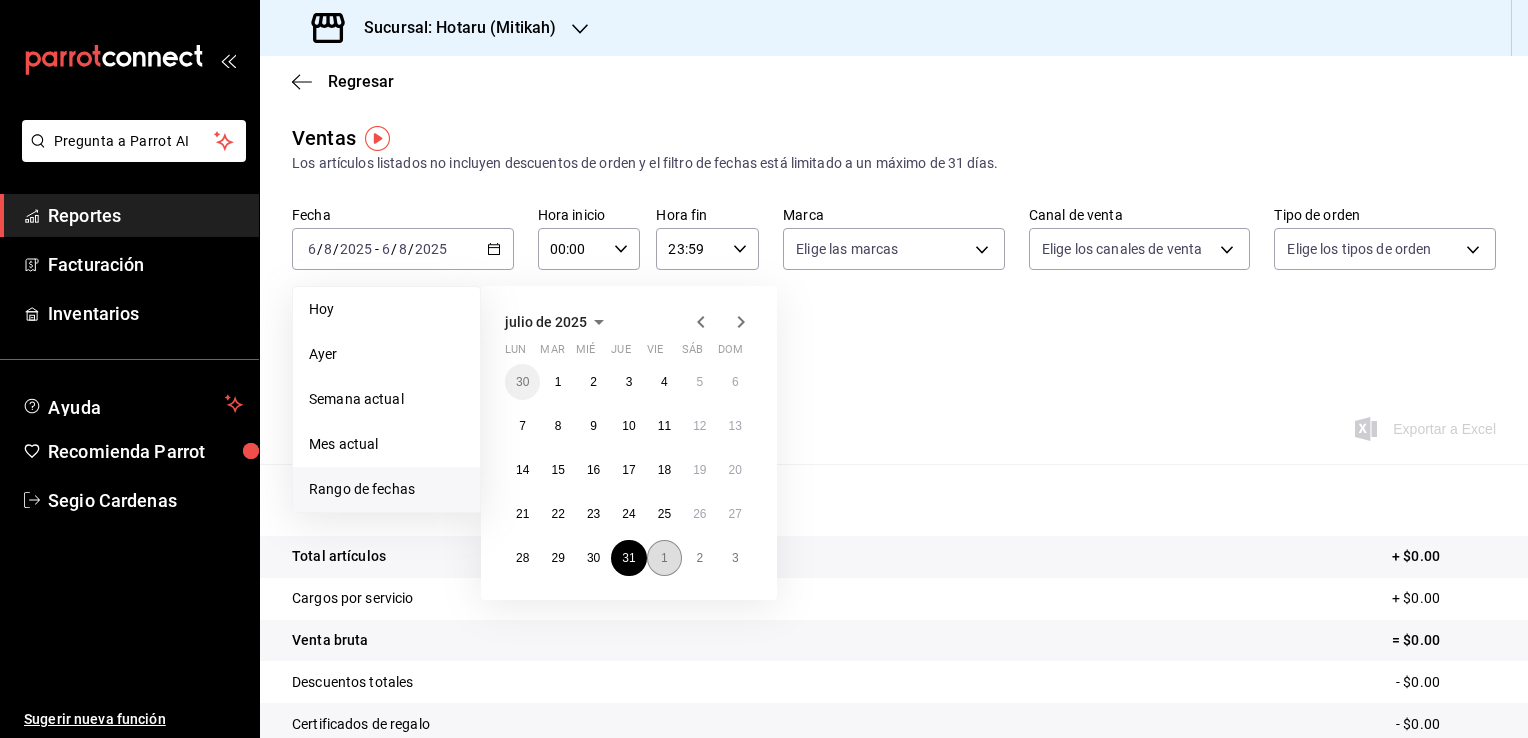 click on "1" at bounding box center (664, 558) 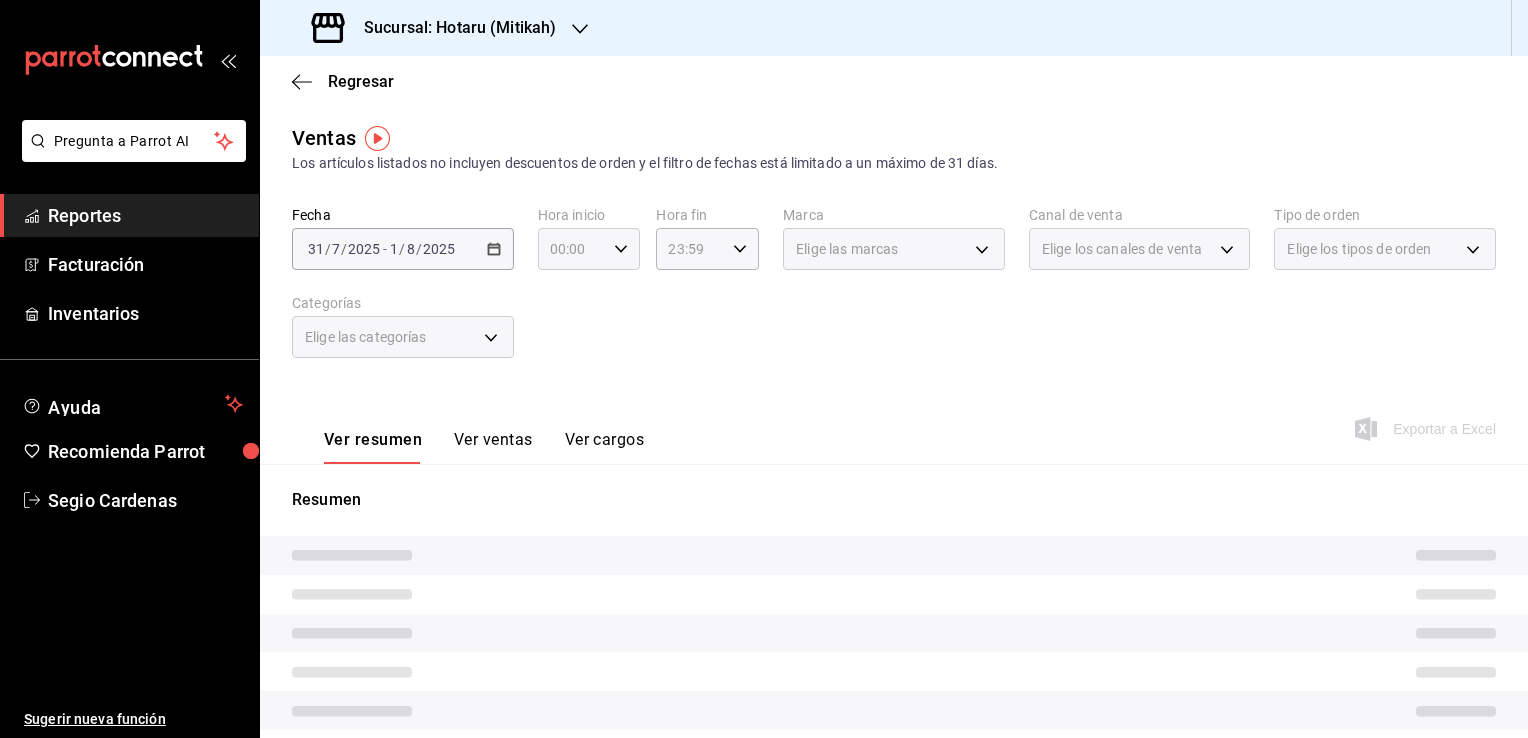 click on "00:00 Hora inicio" at bounding box center (589, 249) 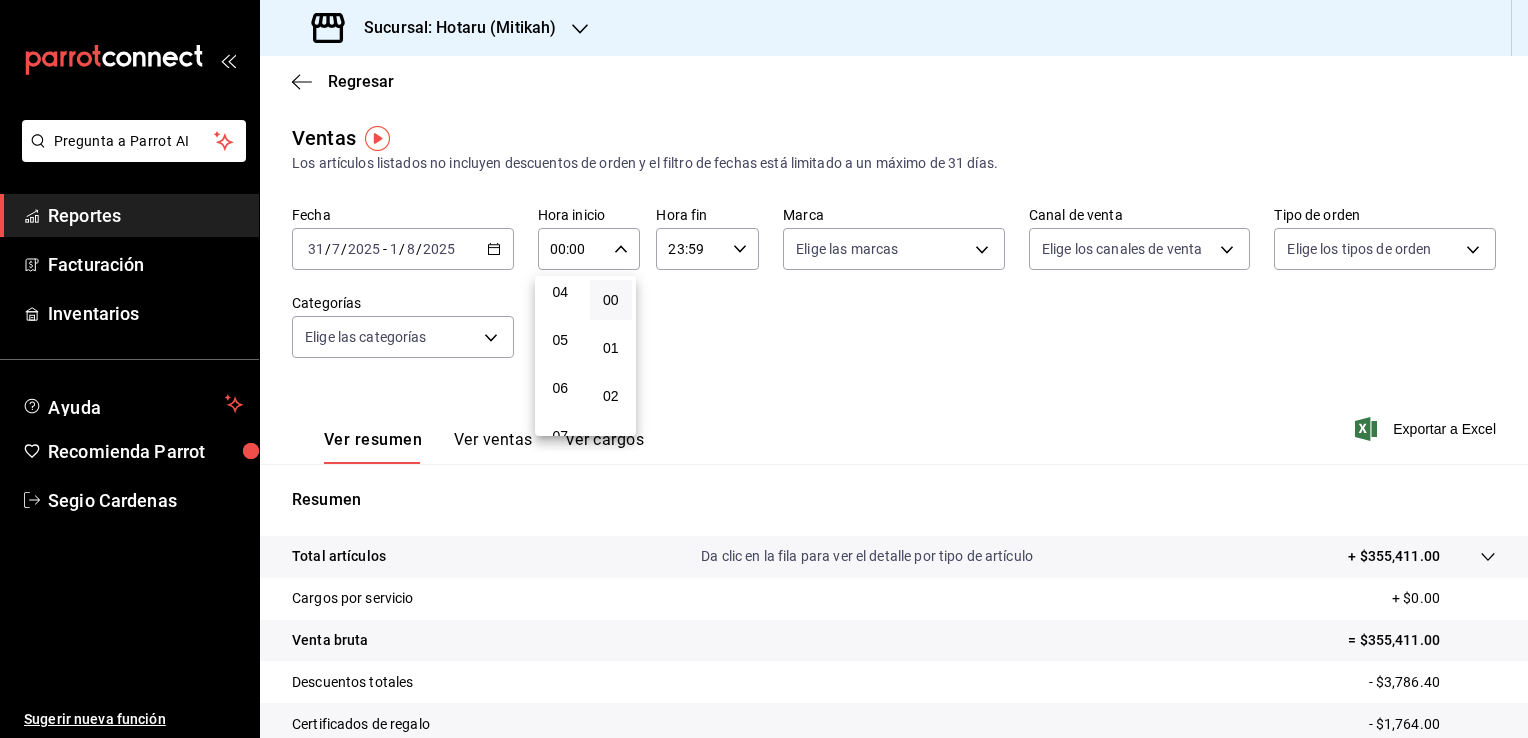 scroll, scrollTop: 200, scrollLeft: 0, axis: vertical 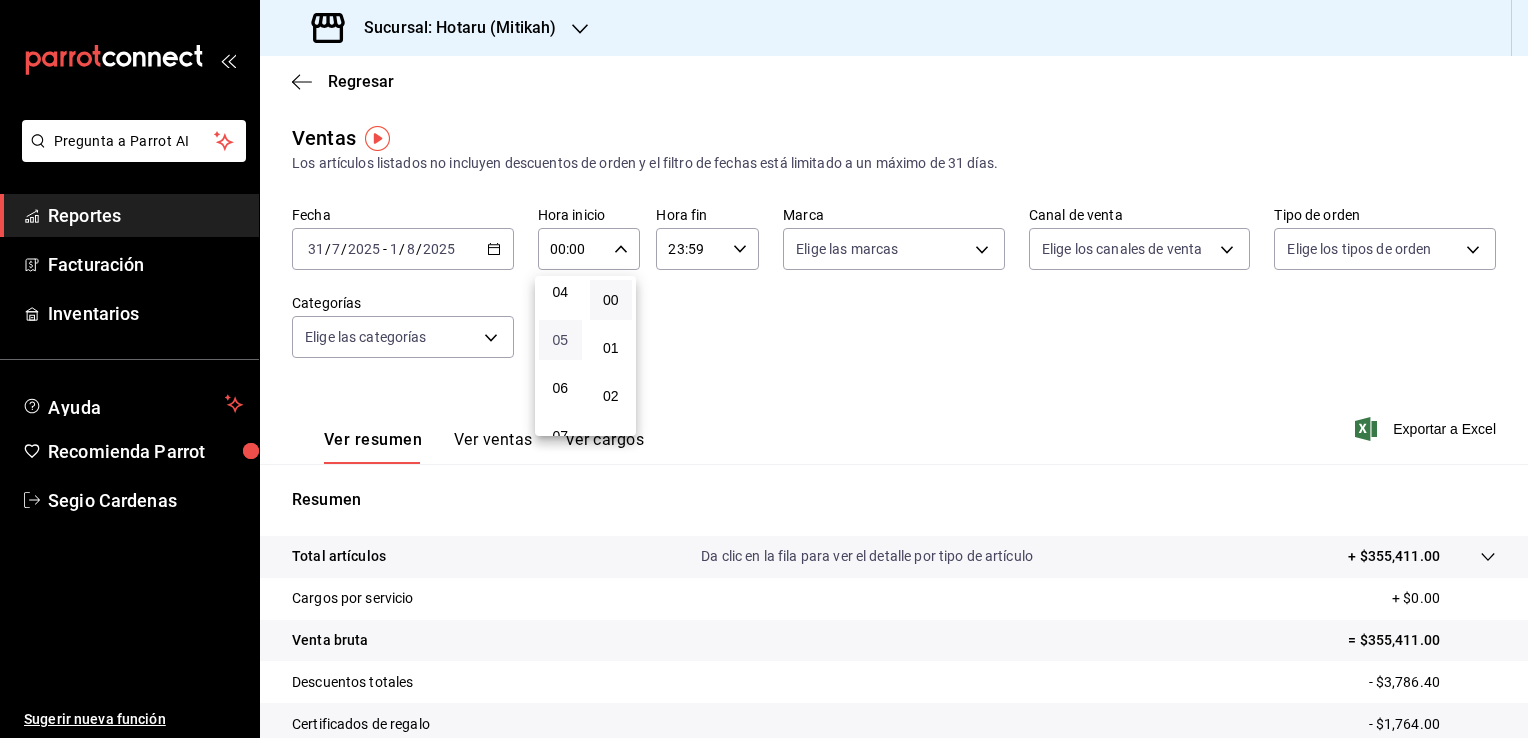 click on "05" at bounding box center (560, 340) 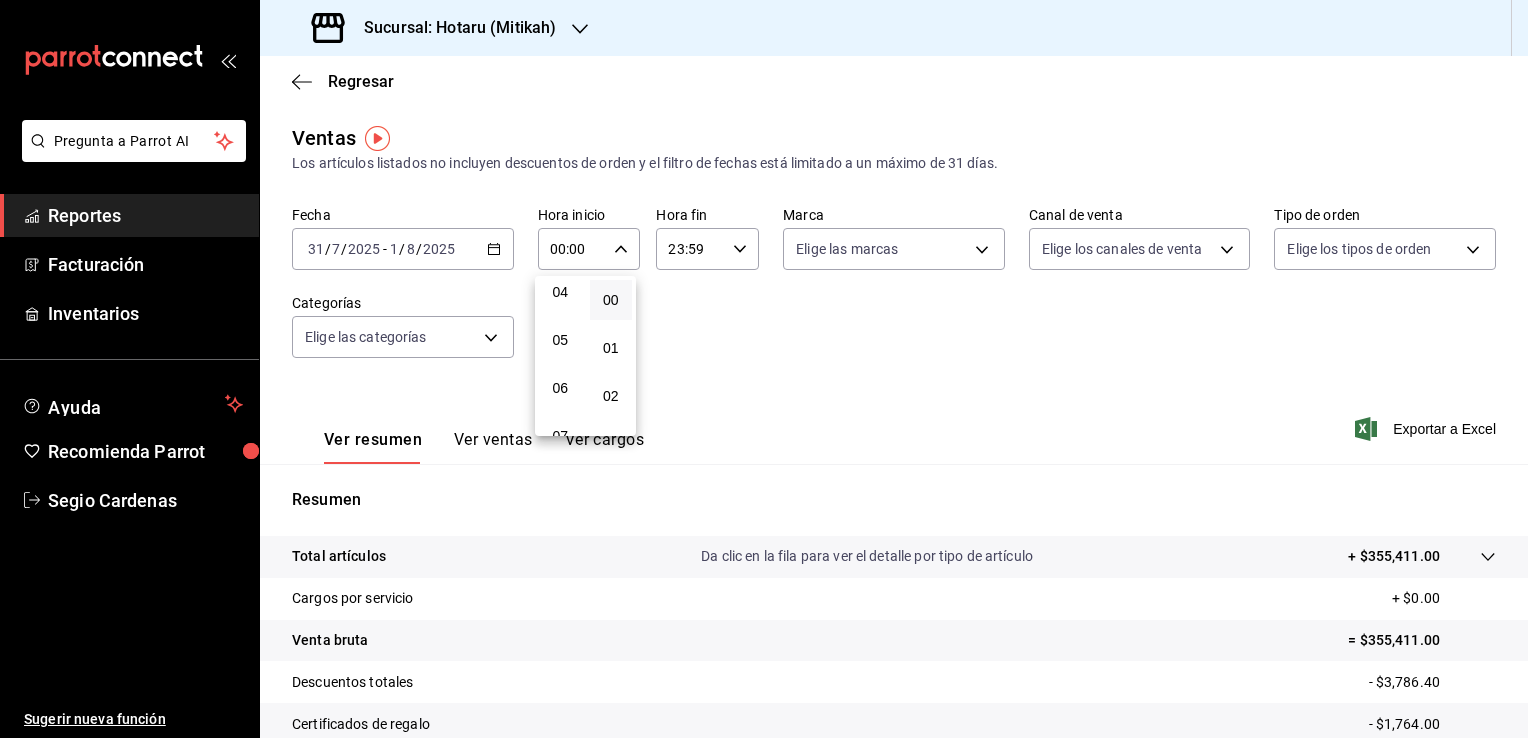 type on "05:00" 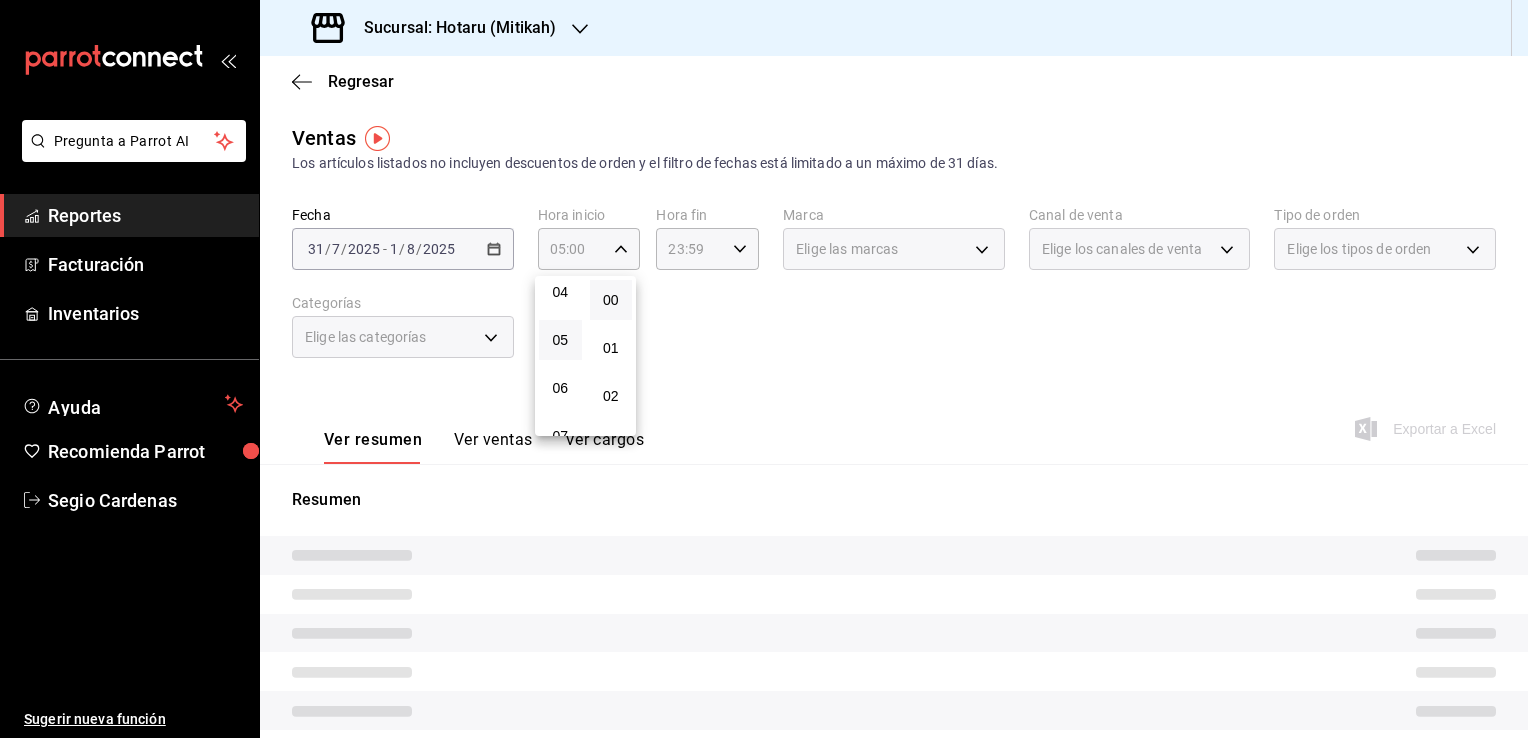 click on "00" at bounding box center [611, 300] 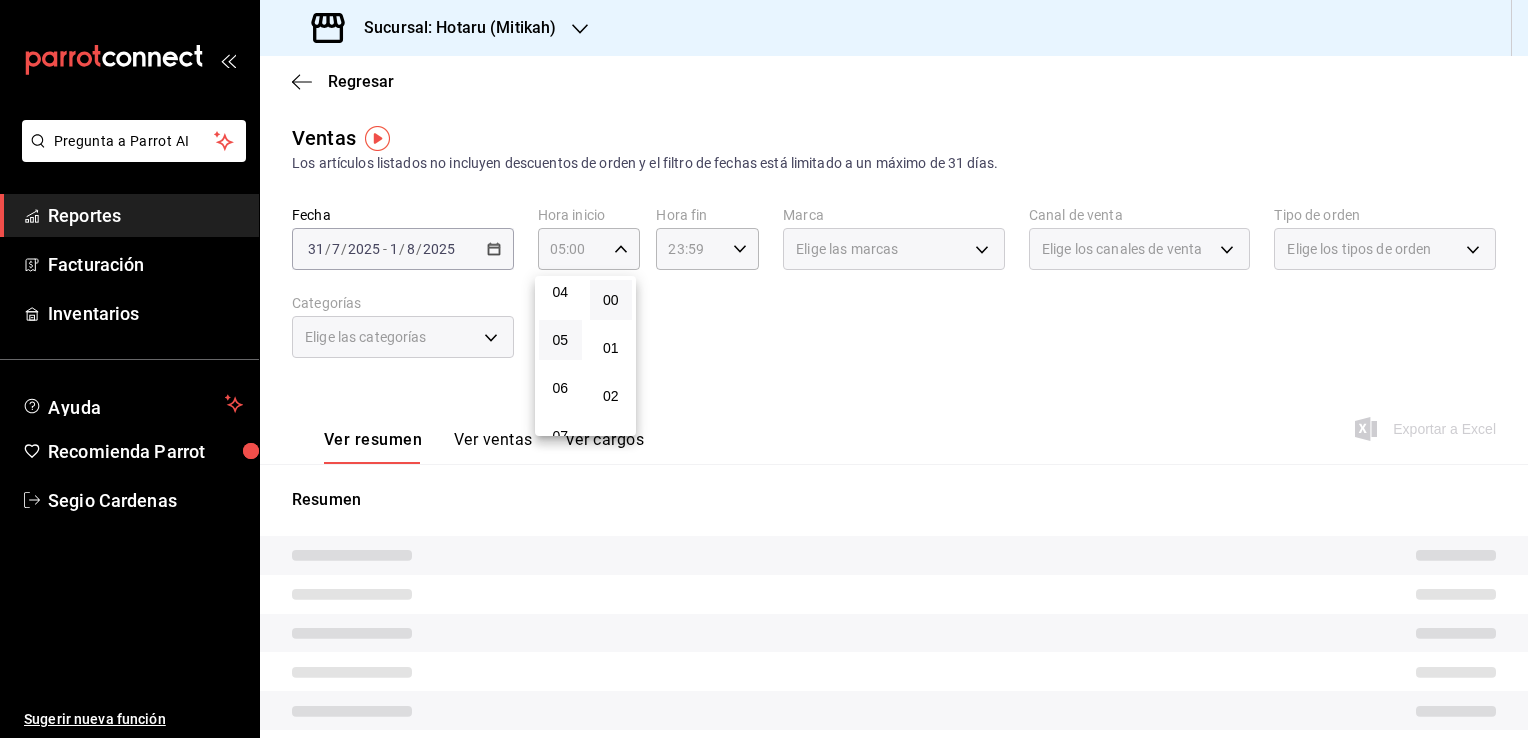 click at bounding box center (764, 369) 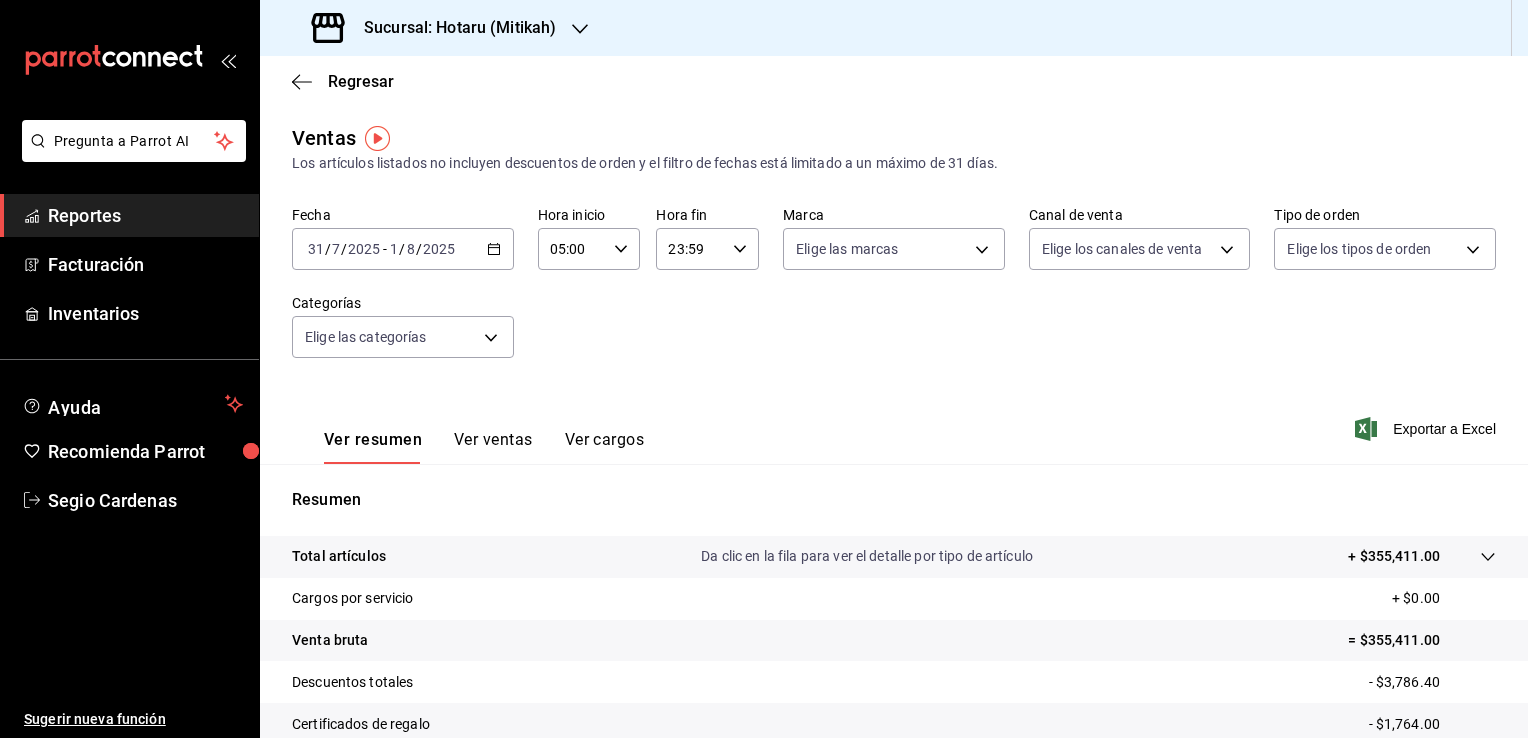 click 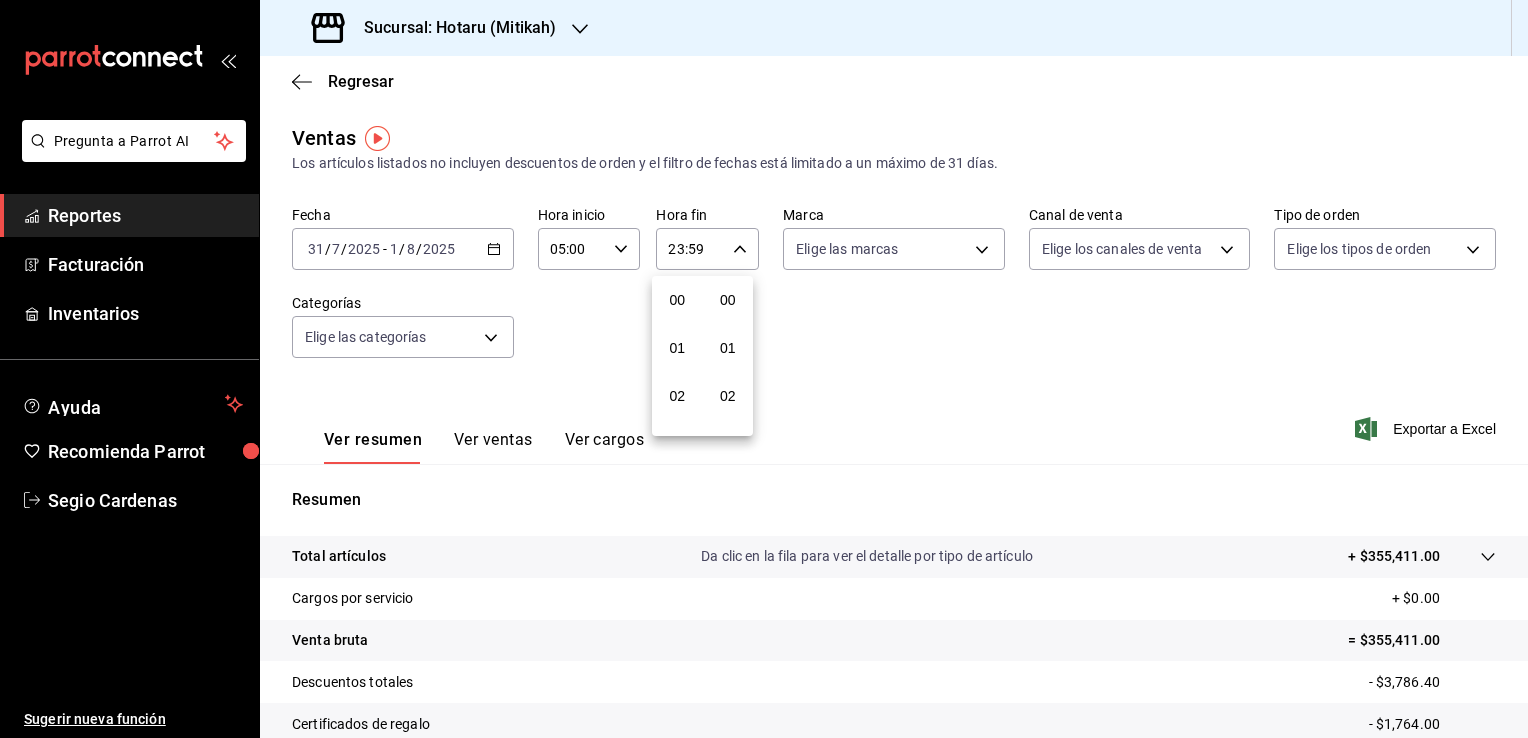 scroll, scrollTop: 1011, scrollLeft: 0, axis: vertical 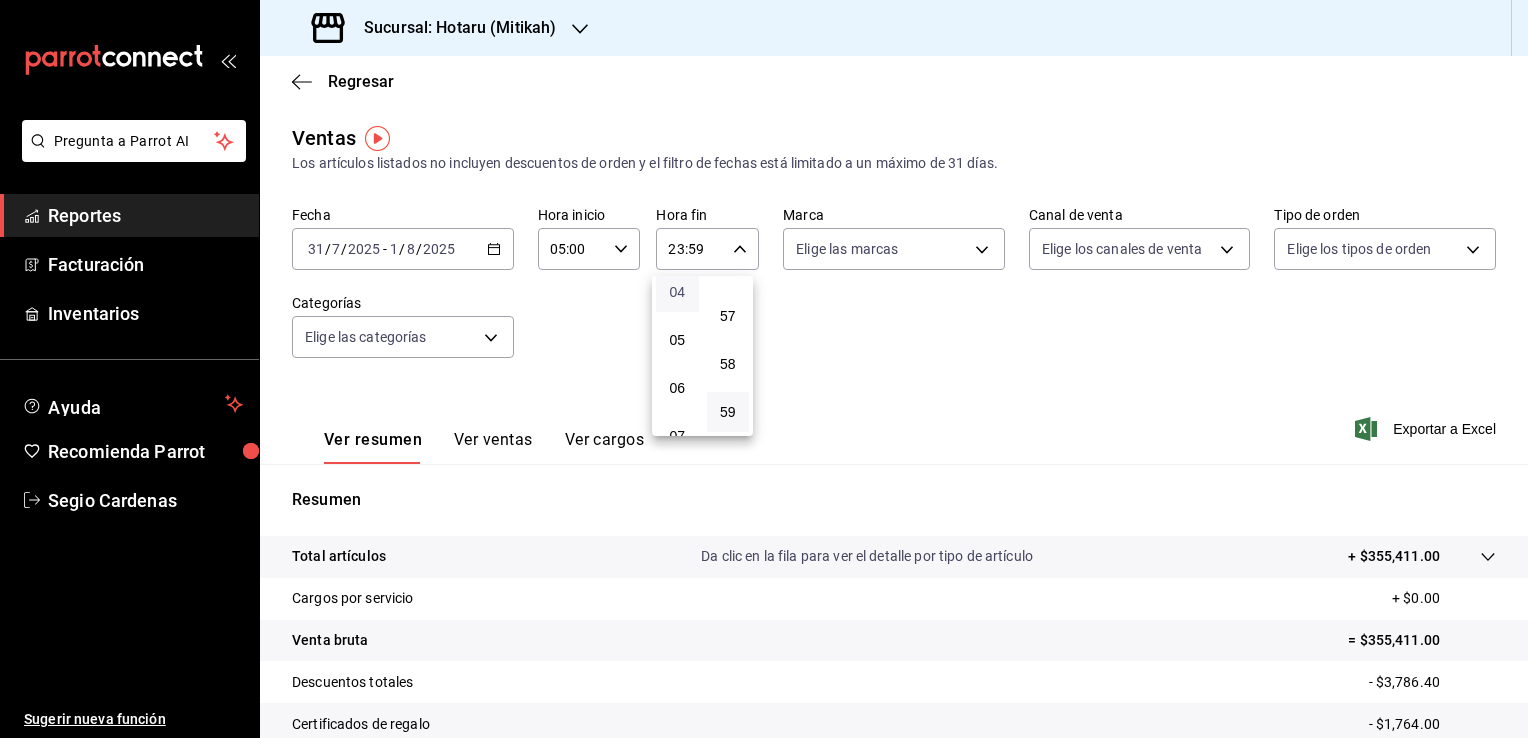click on "04" at bounding box center [677, 292] 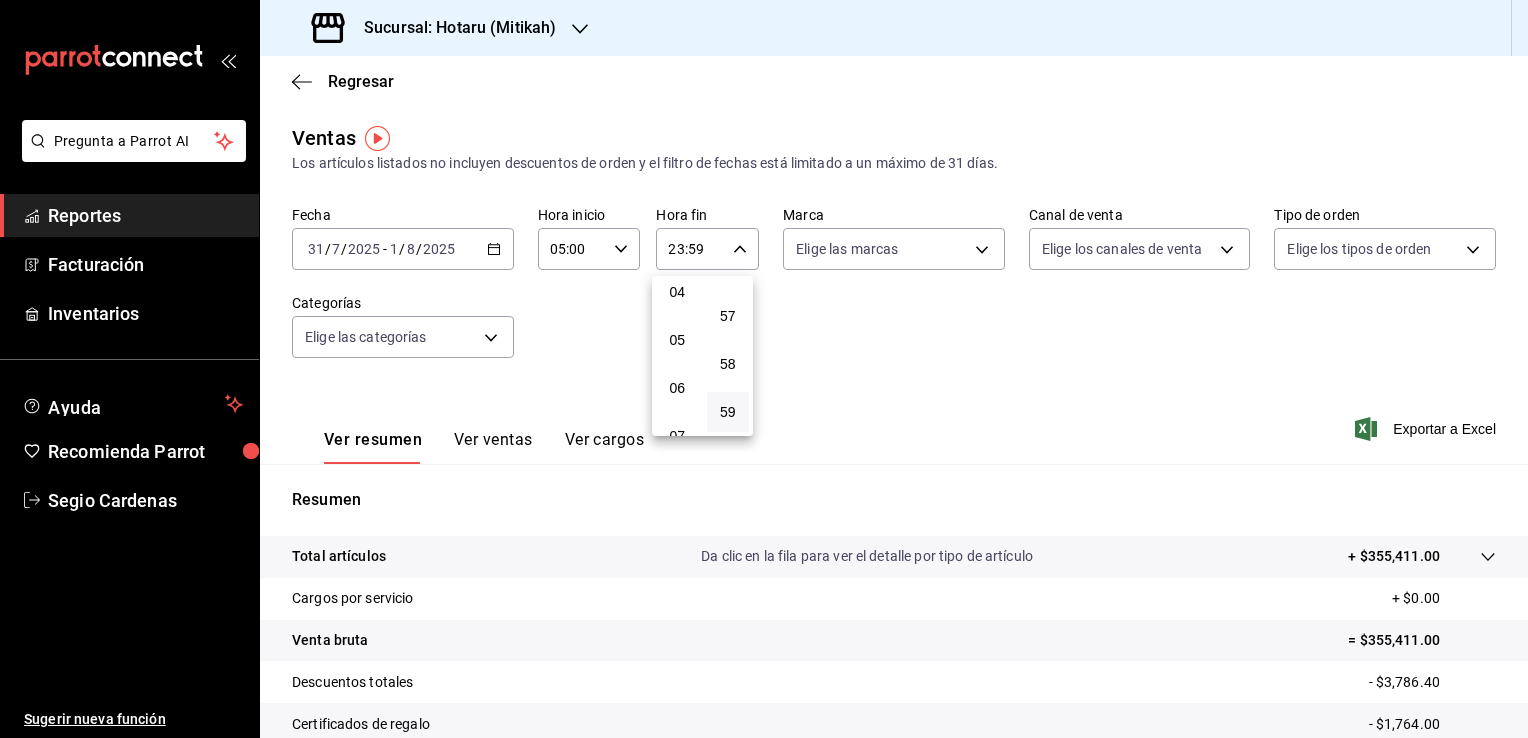type on "04:59" 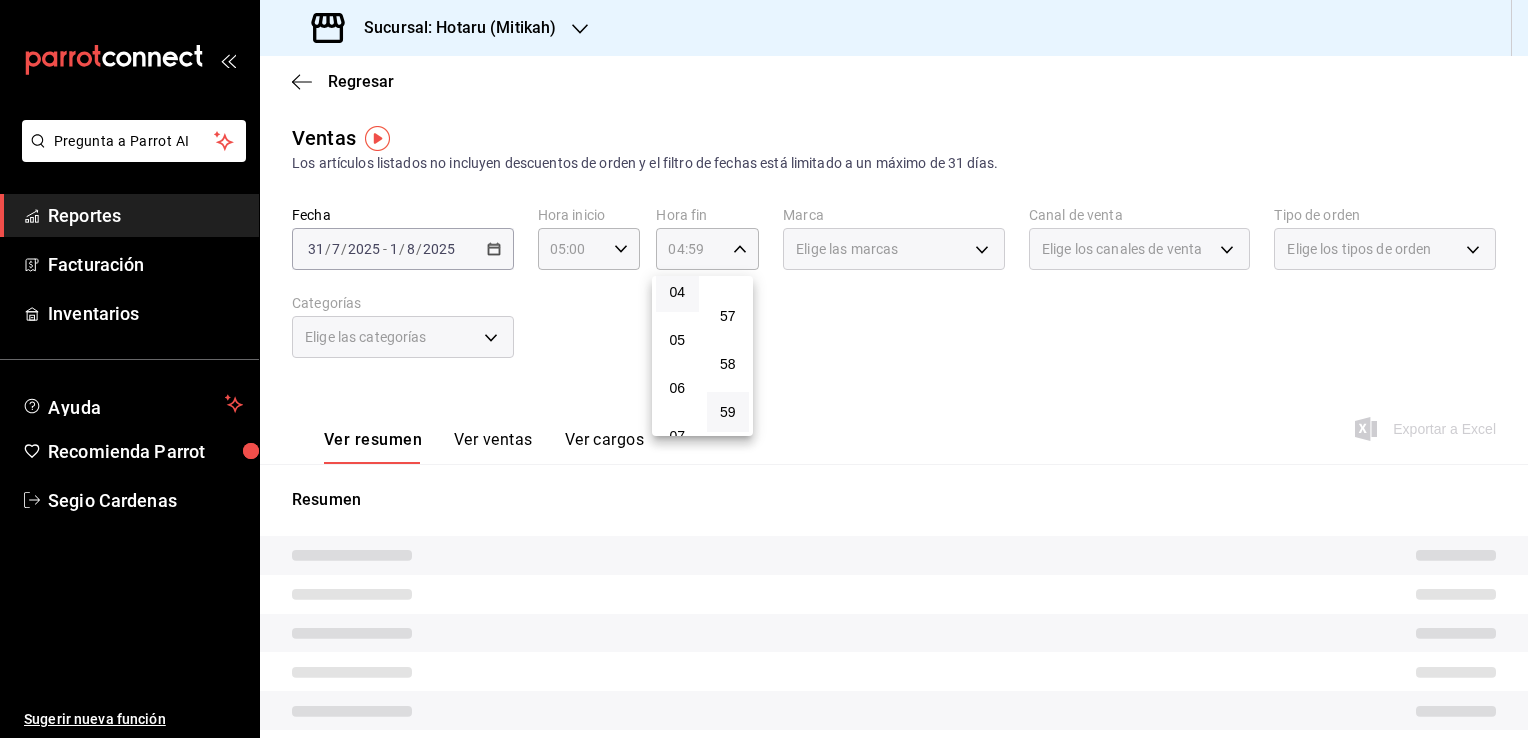 click on "59" at bounding box center [728, 412] 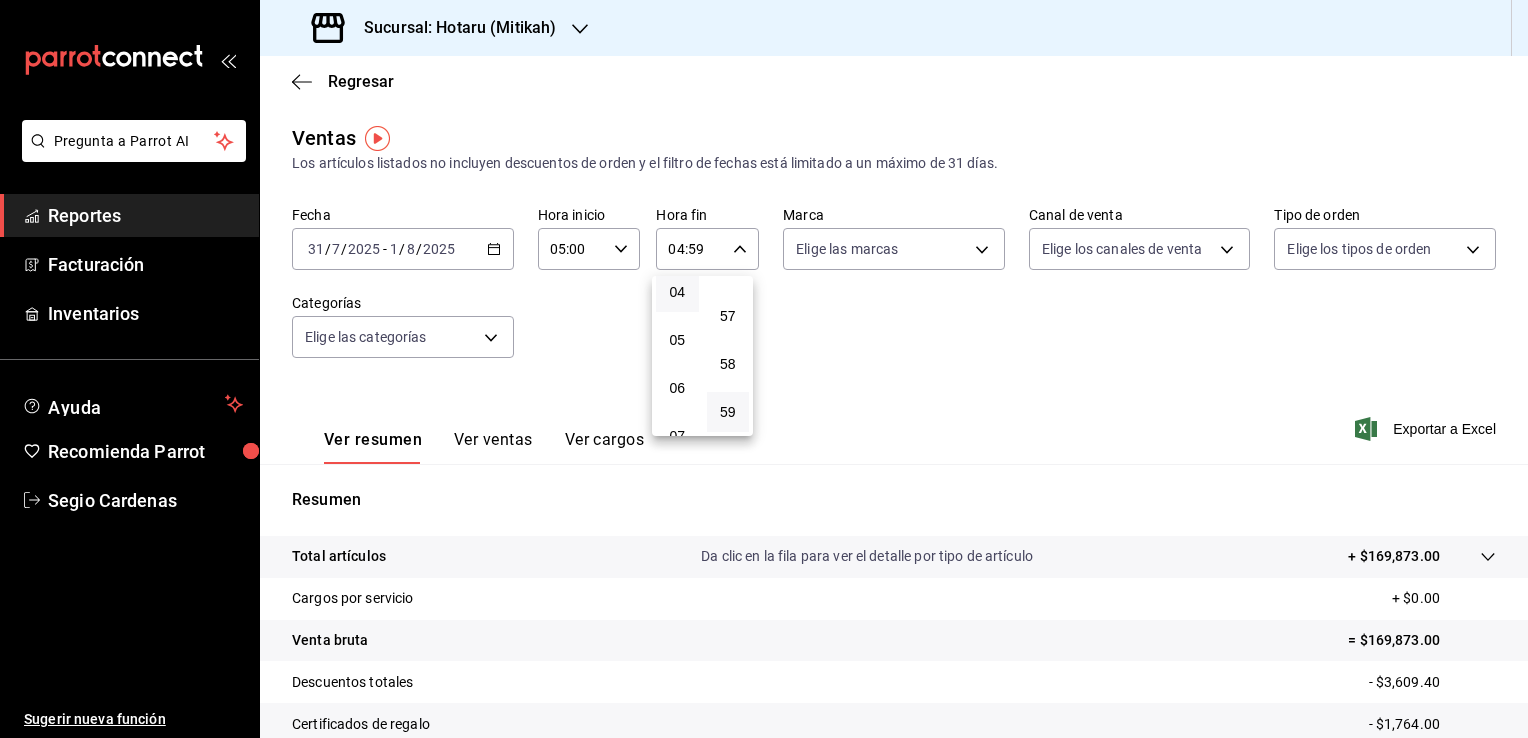 click at bounding box center [764, 369] 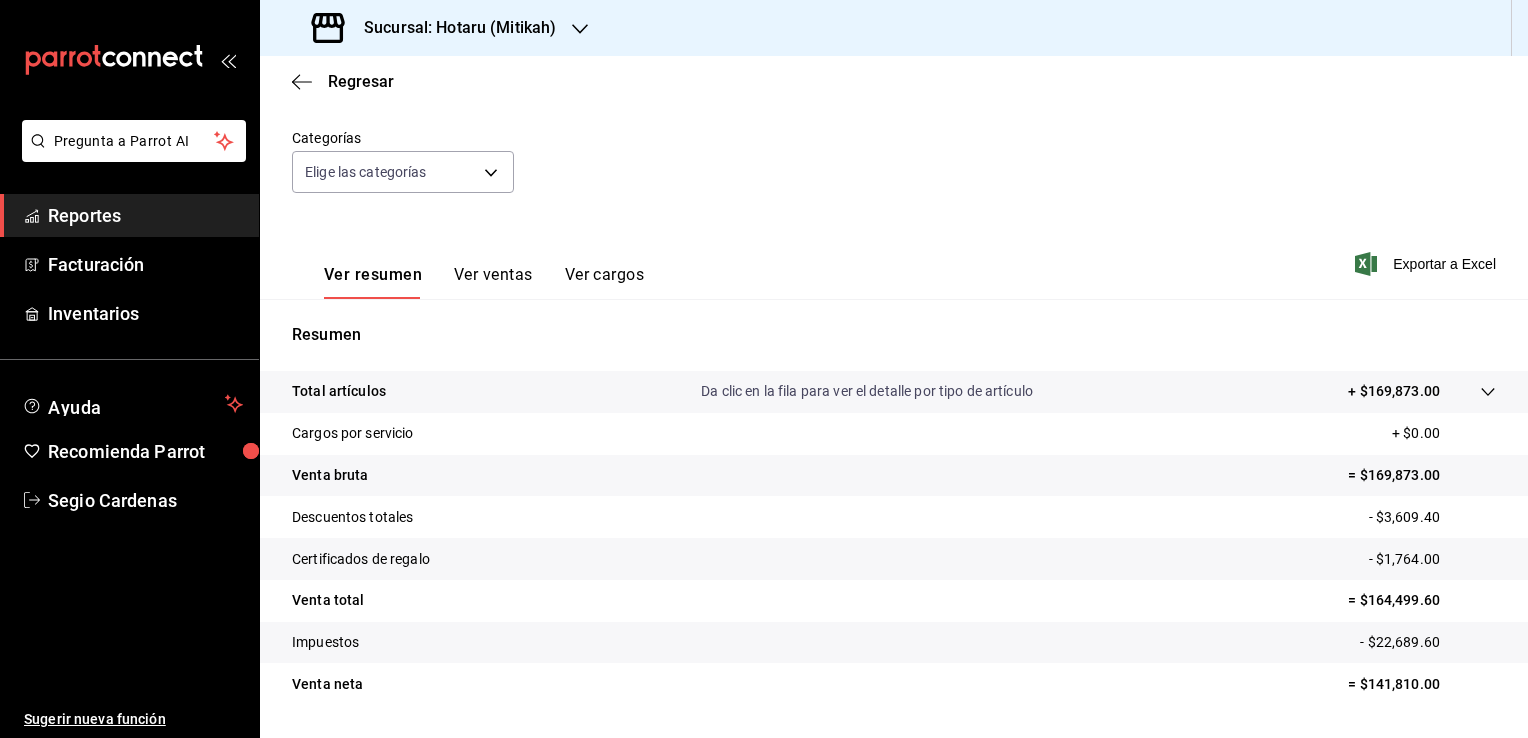 scroll, scrollTop: 200, scrollLeft: 0, axis: vertical 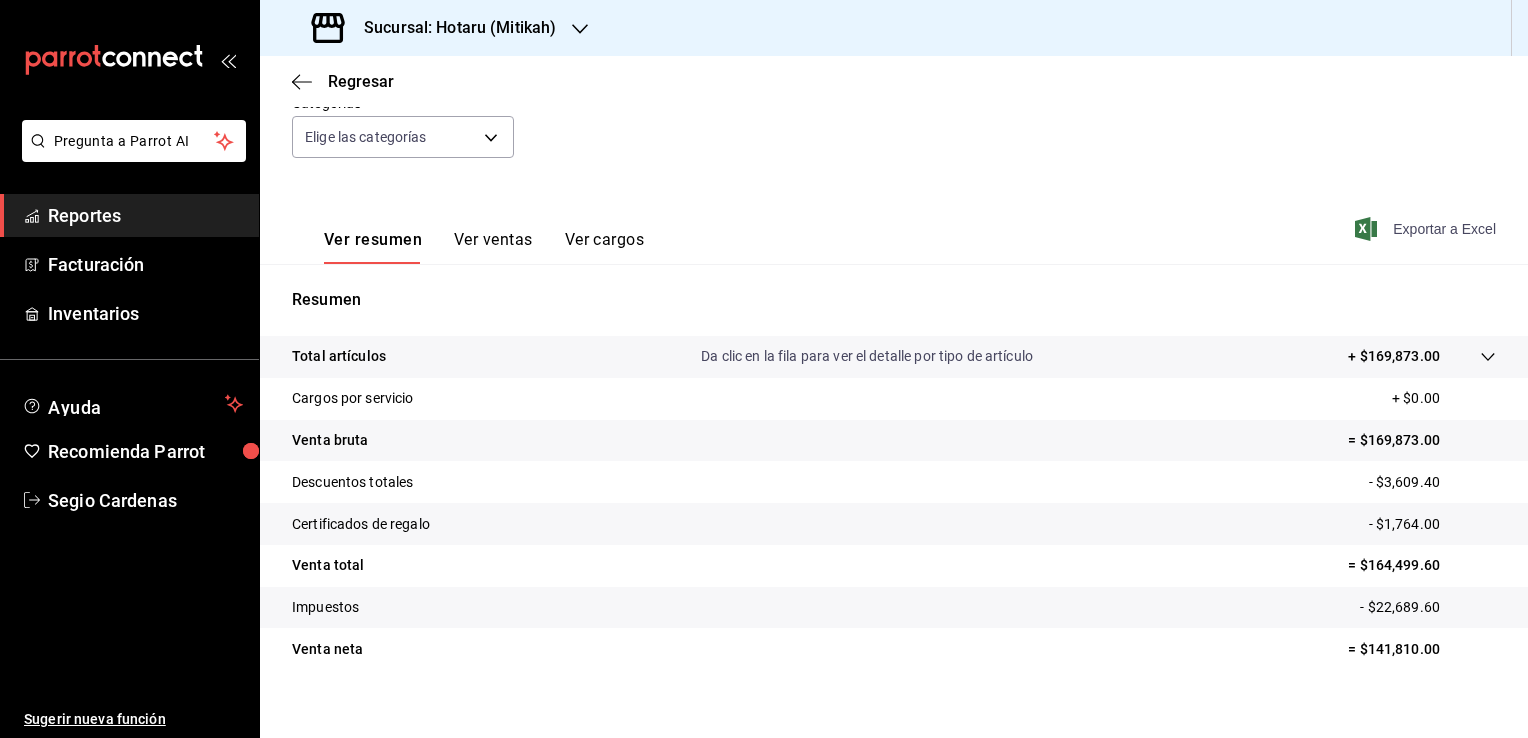 click on "Exportar a Excel" at bounding box center [1427, 229] 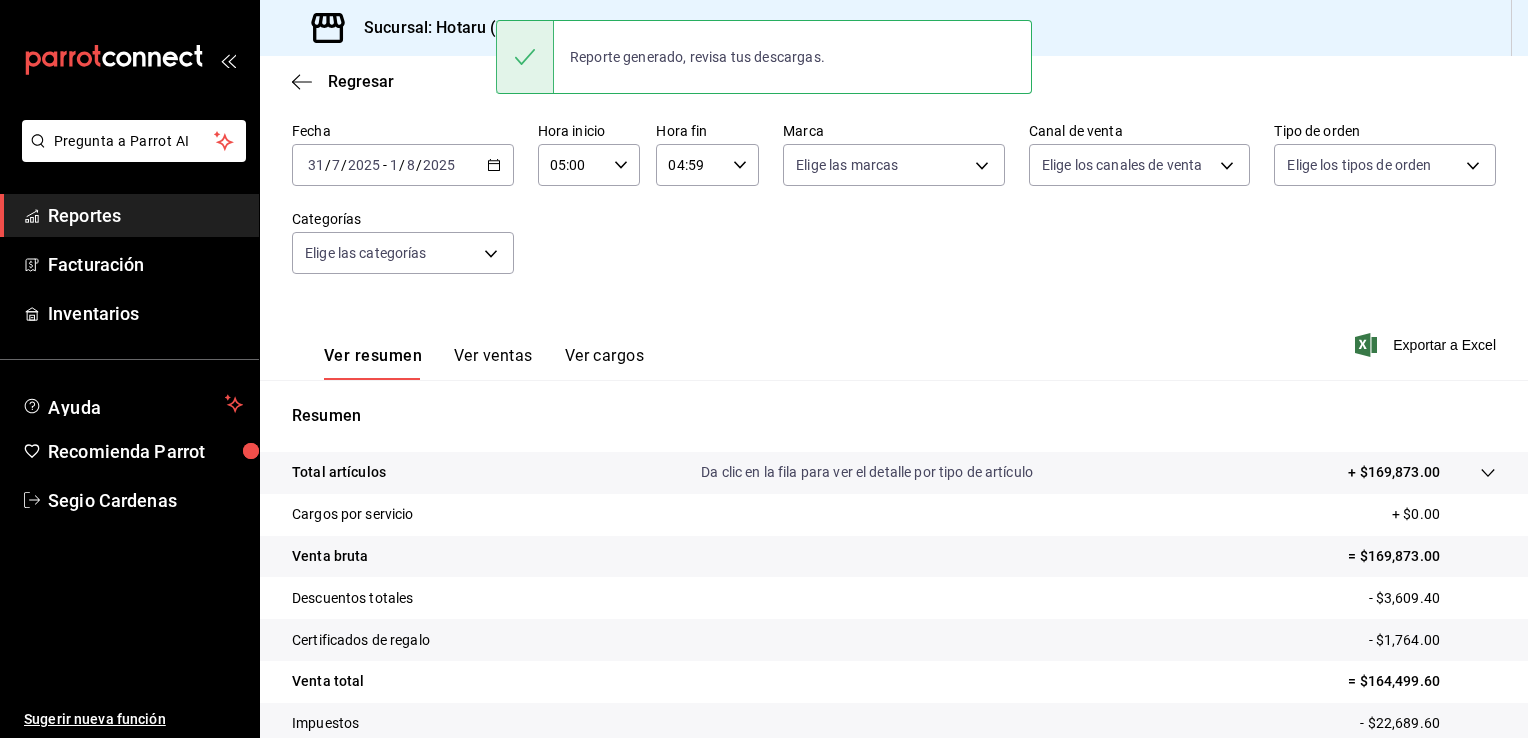 scroll, scrollTop: 0, scrollLeft: 0, axis: both 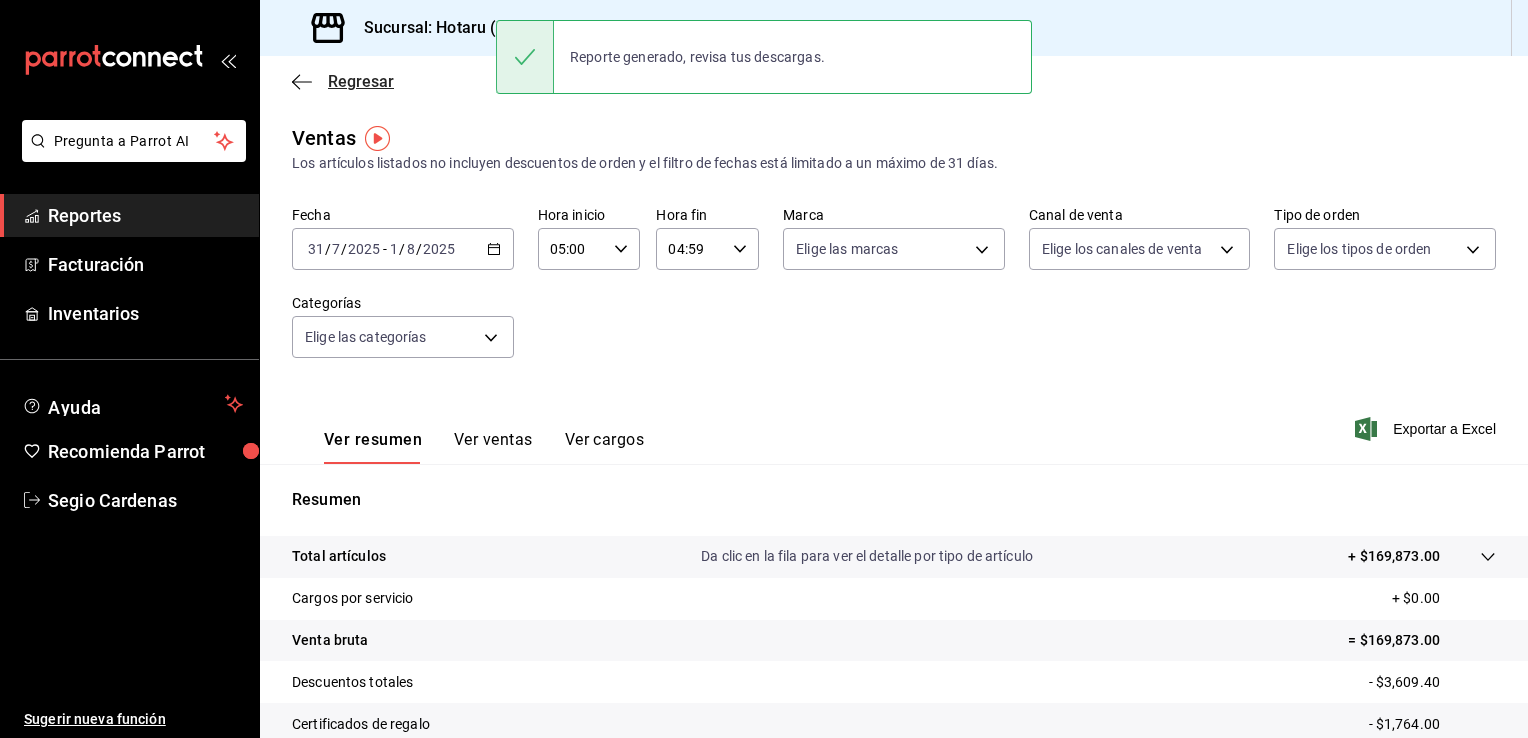 click 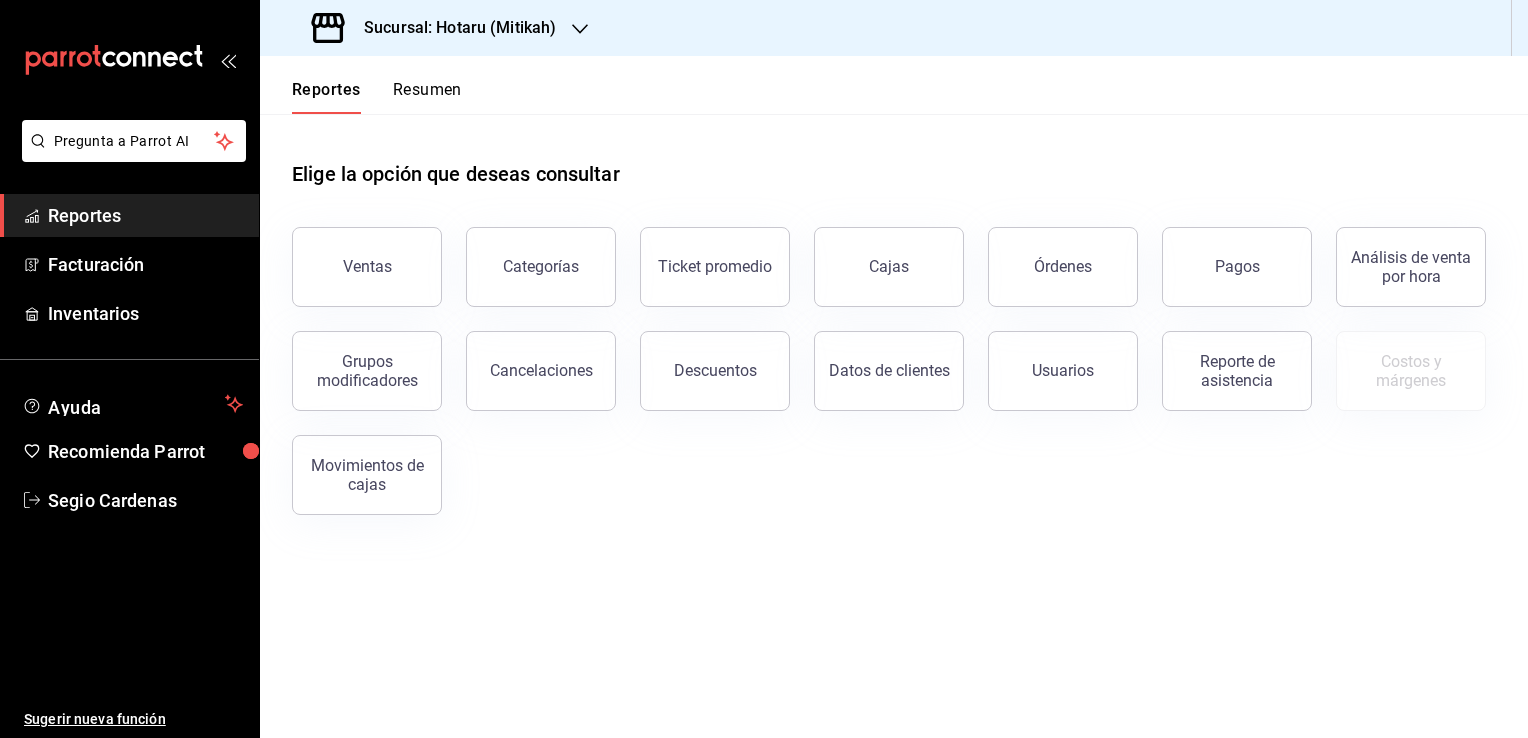 click on "Sucursal: Hotaru (Mitikah)" at bounding box center (452, 28) 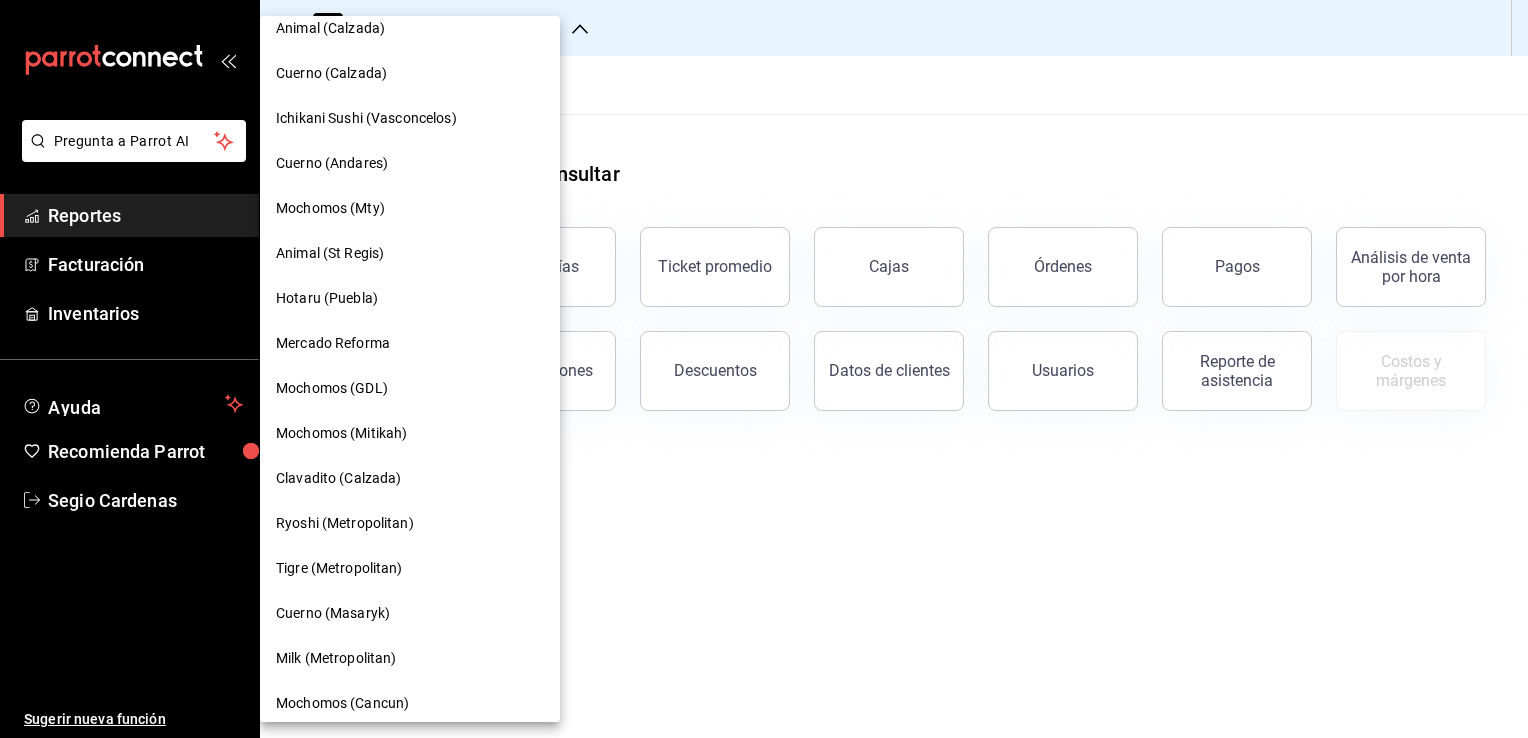 scroll, scrollTop: 1064, scrollLeft: 0, axis: vertical 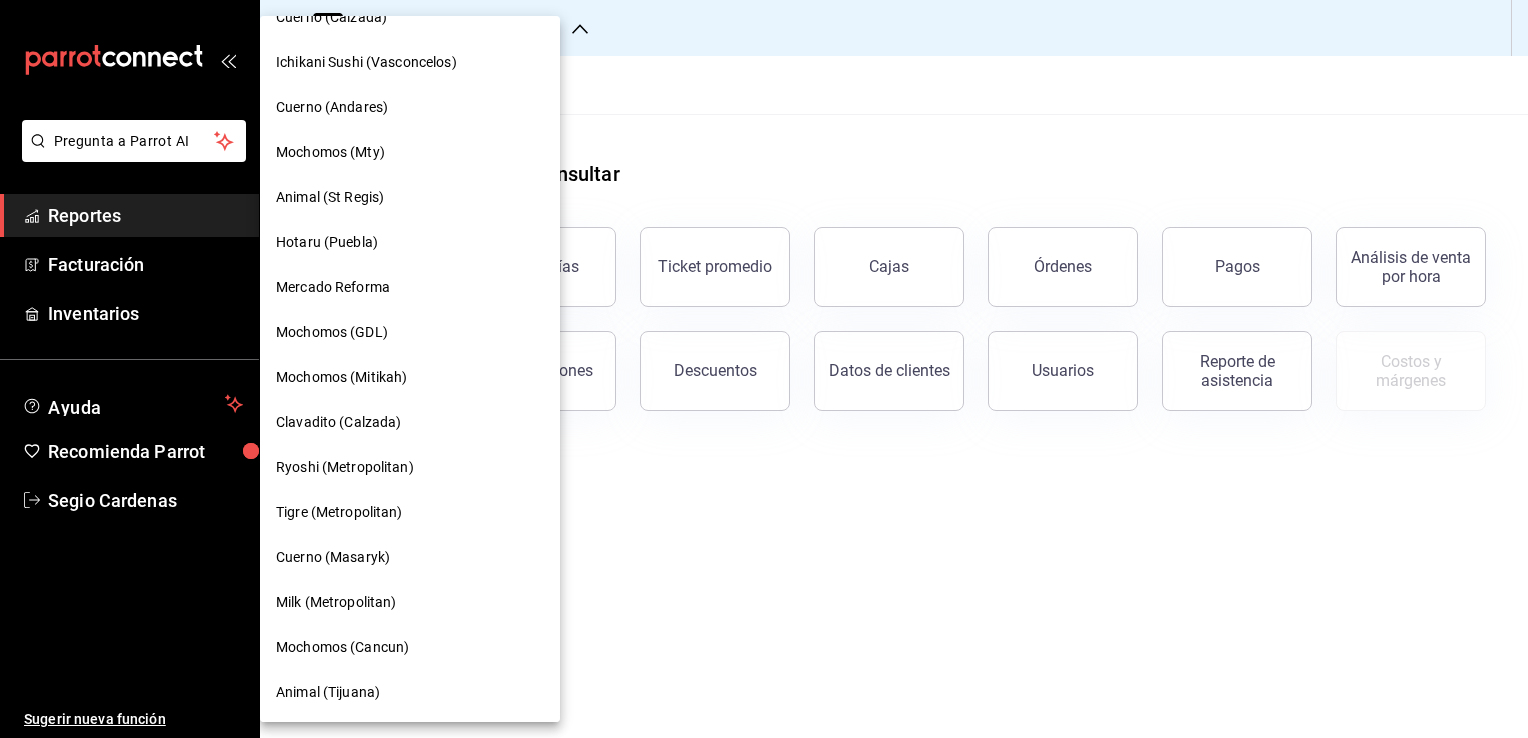 click on "Mochomos (Cancun)" at bounding box center (342, 647) 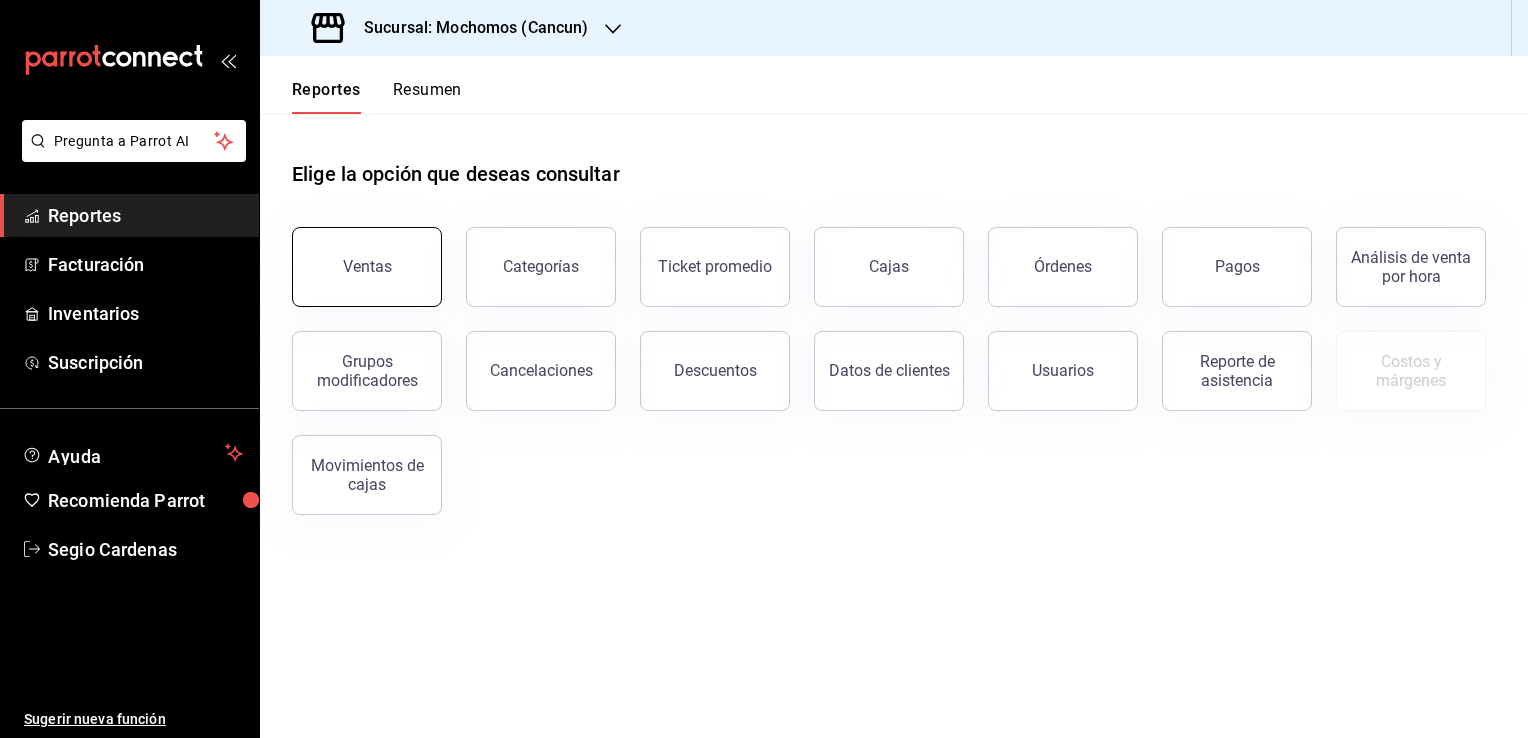 click on "Ventas" at bounding box center [367, 267] 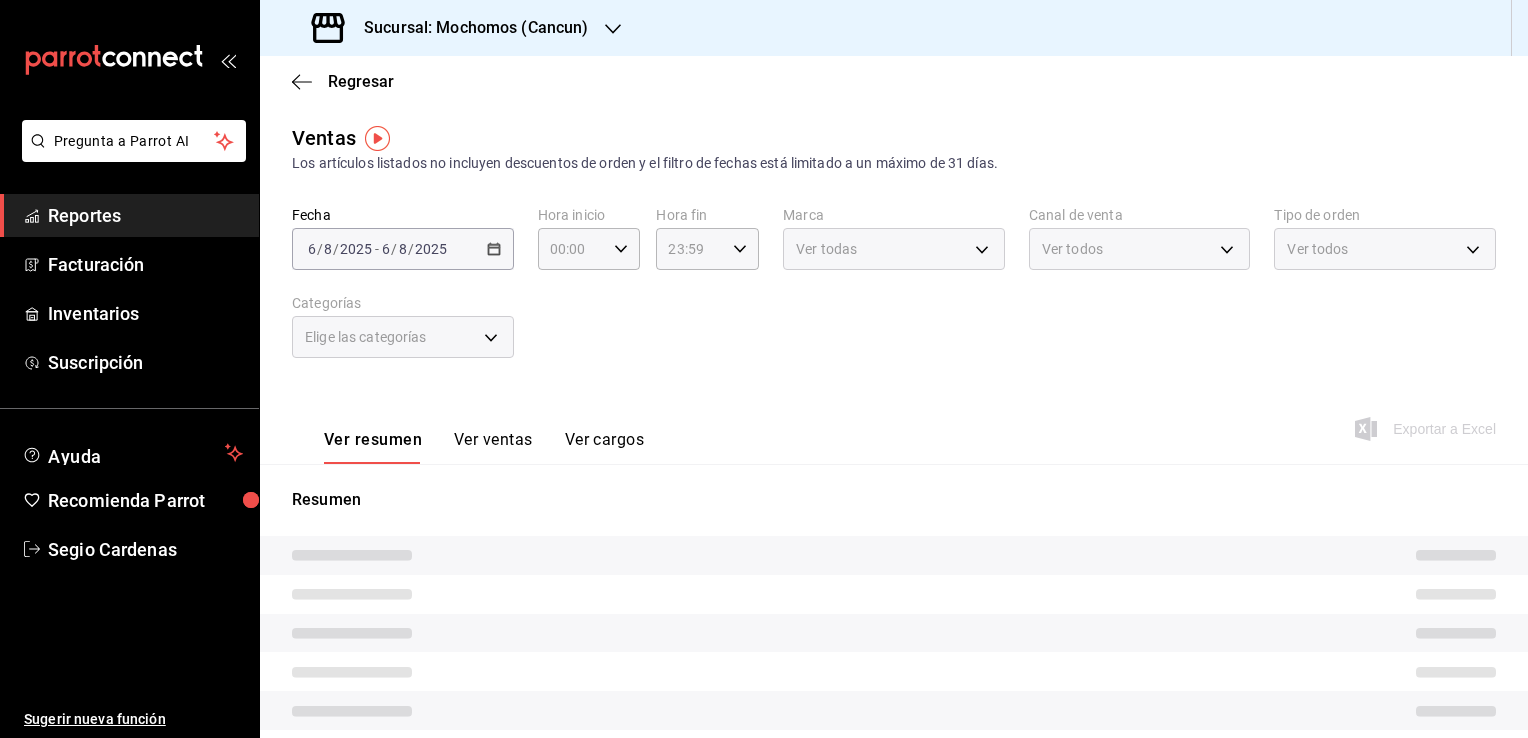 click on "2025-08-06 6 / 8 / 2025 - 2025-08-06 6 / 8 / 2025" at bounding box center [403, 249] 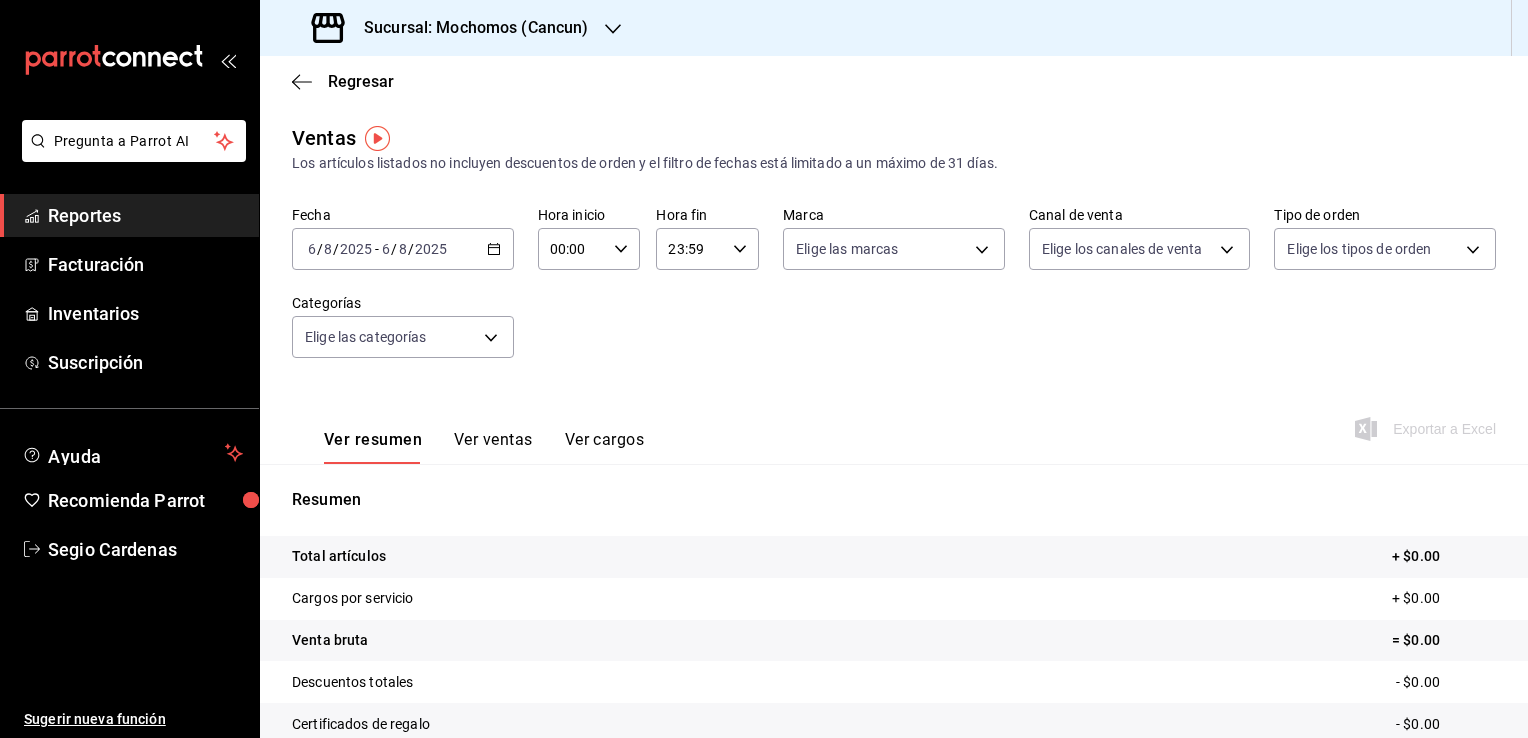 click 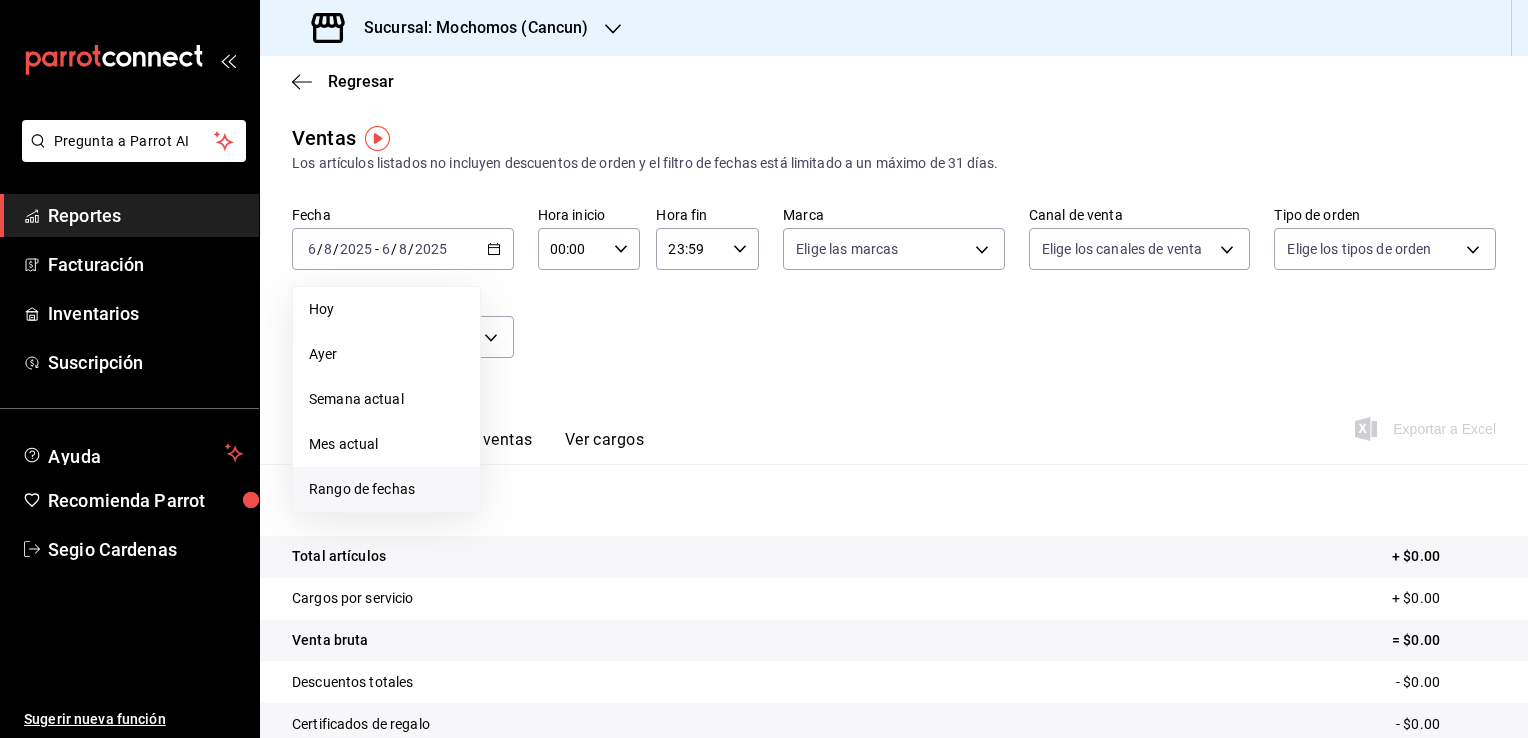 click on "Rango de fechas" at bounding box center (386, 489) 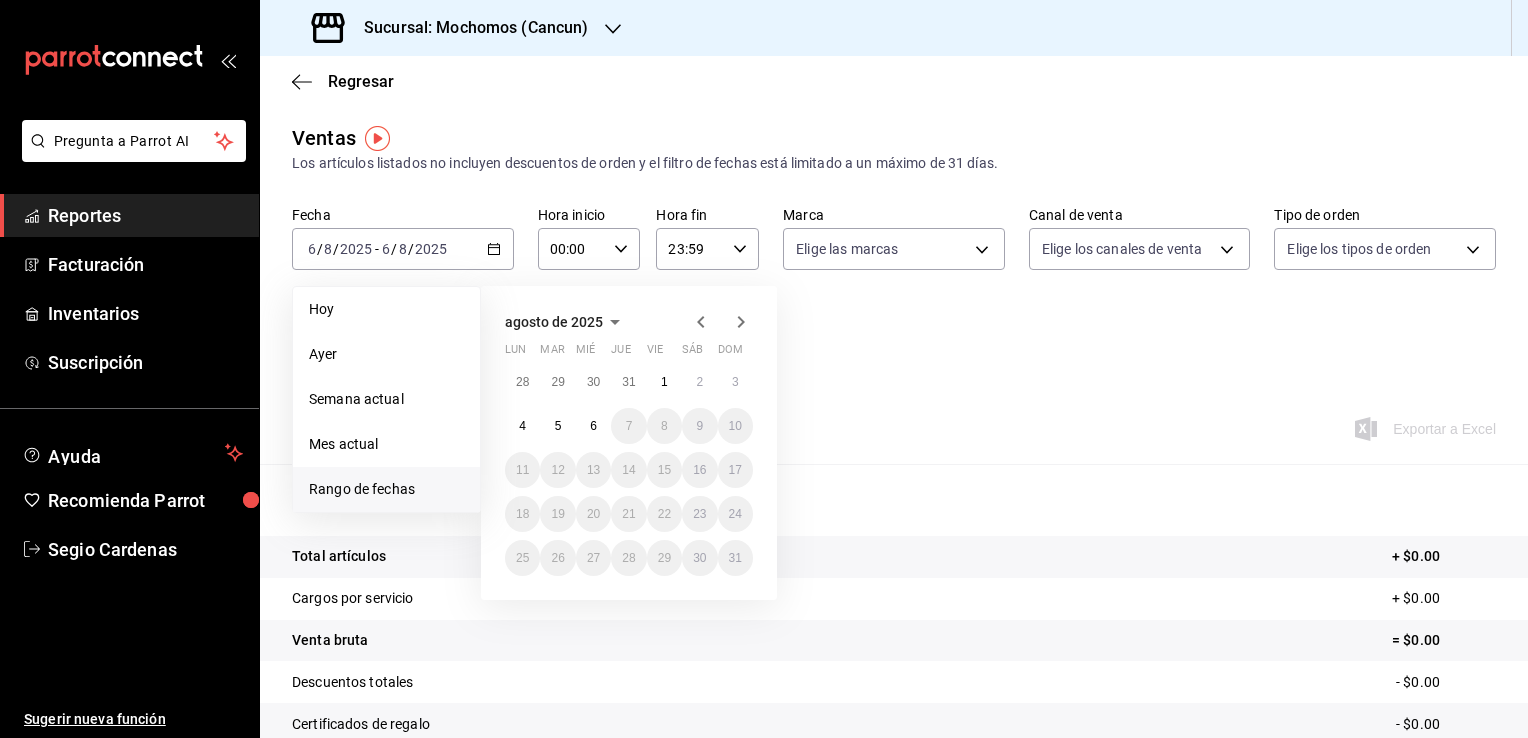 click 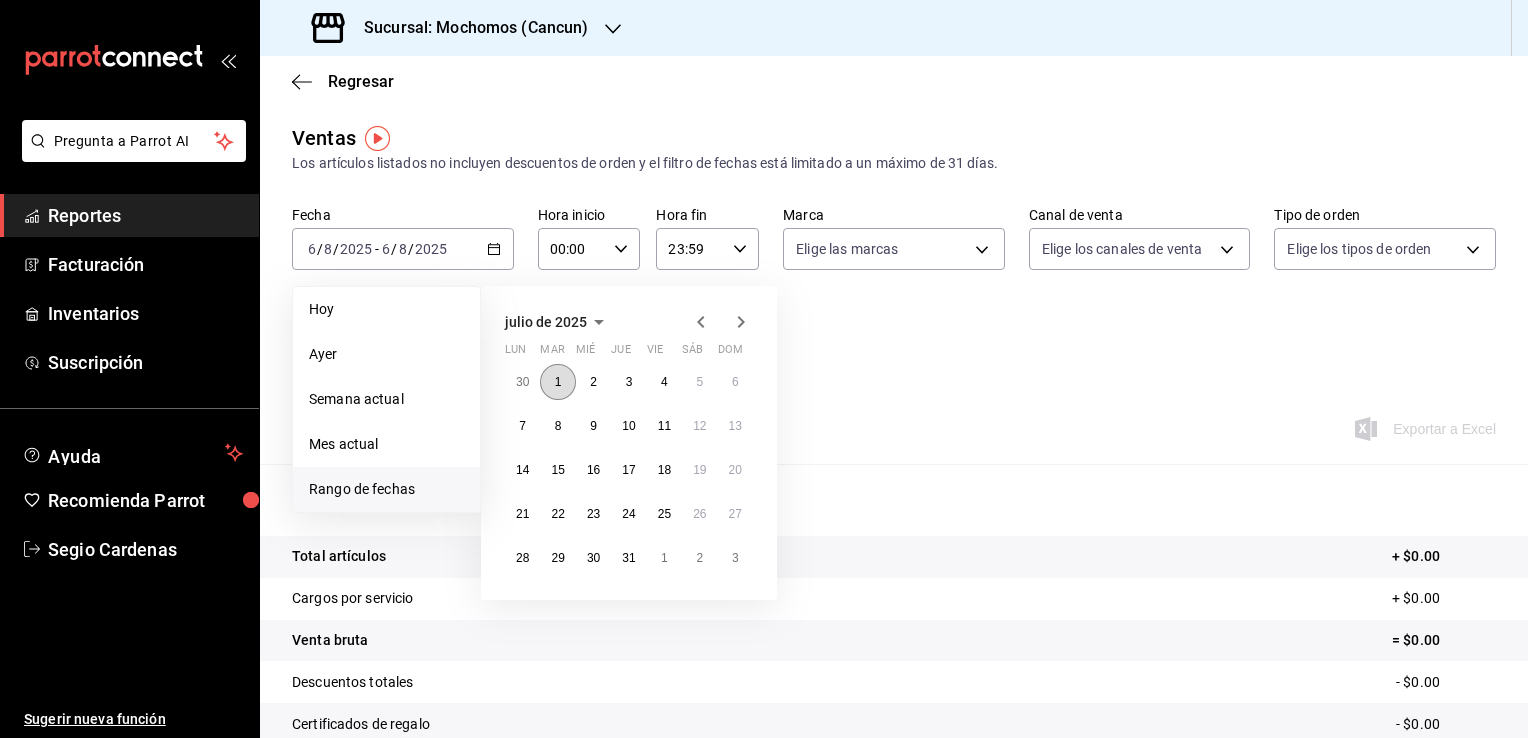 click on "1" at bounding box center [557, 382] 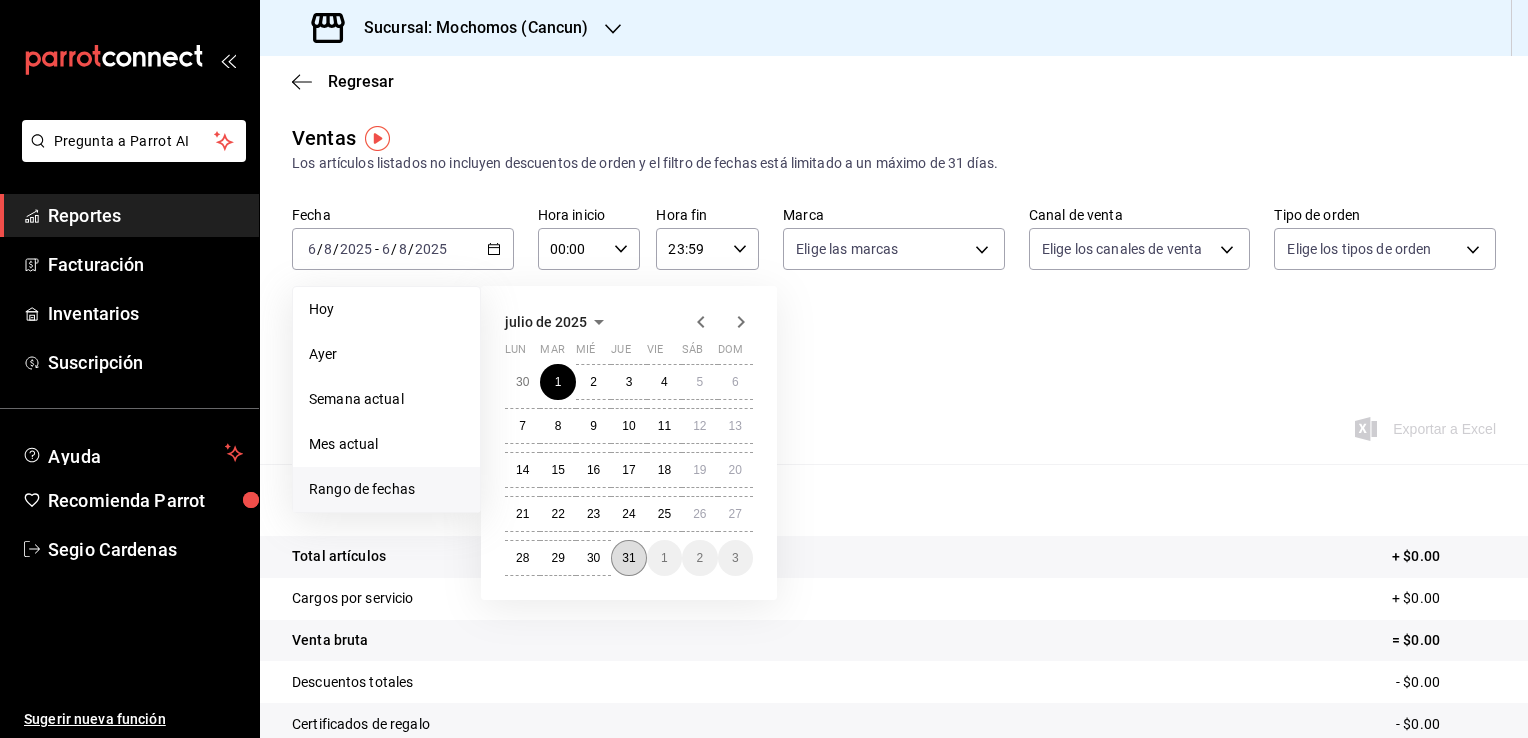 click on "31" at bounding box center [628, 558] 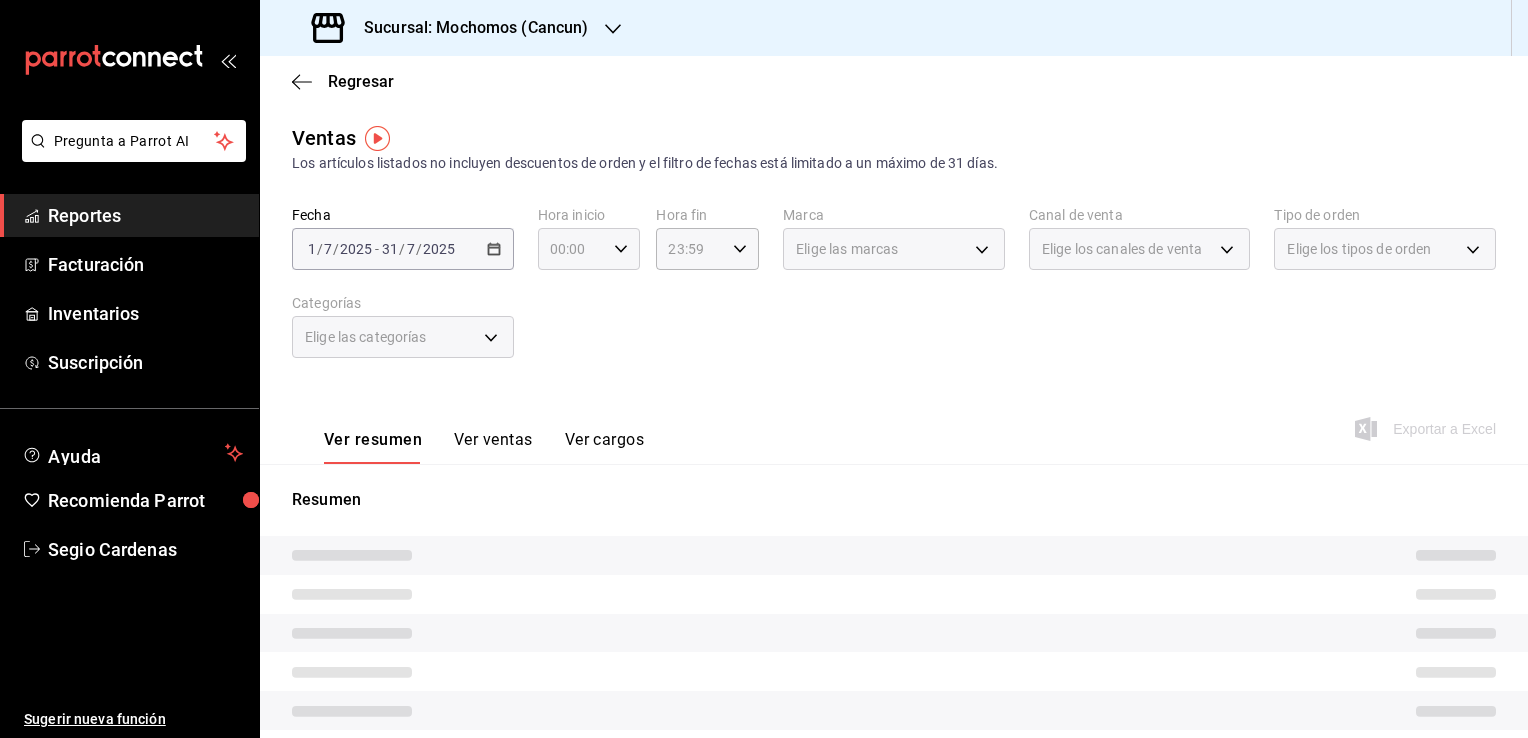 click 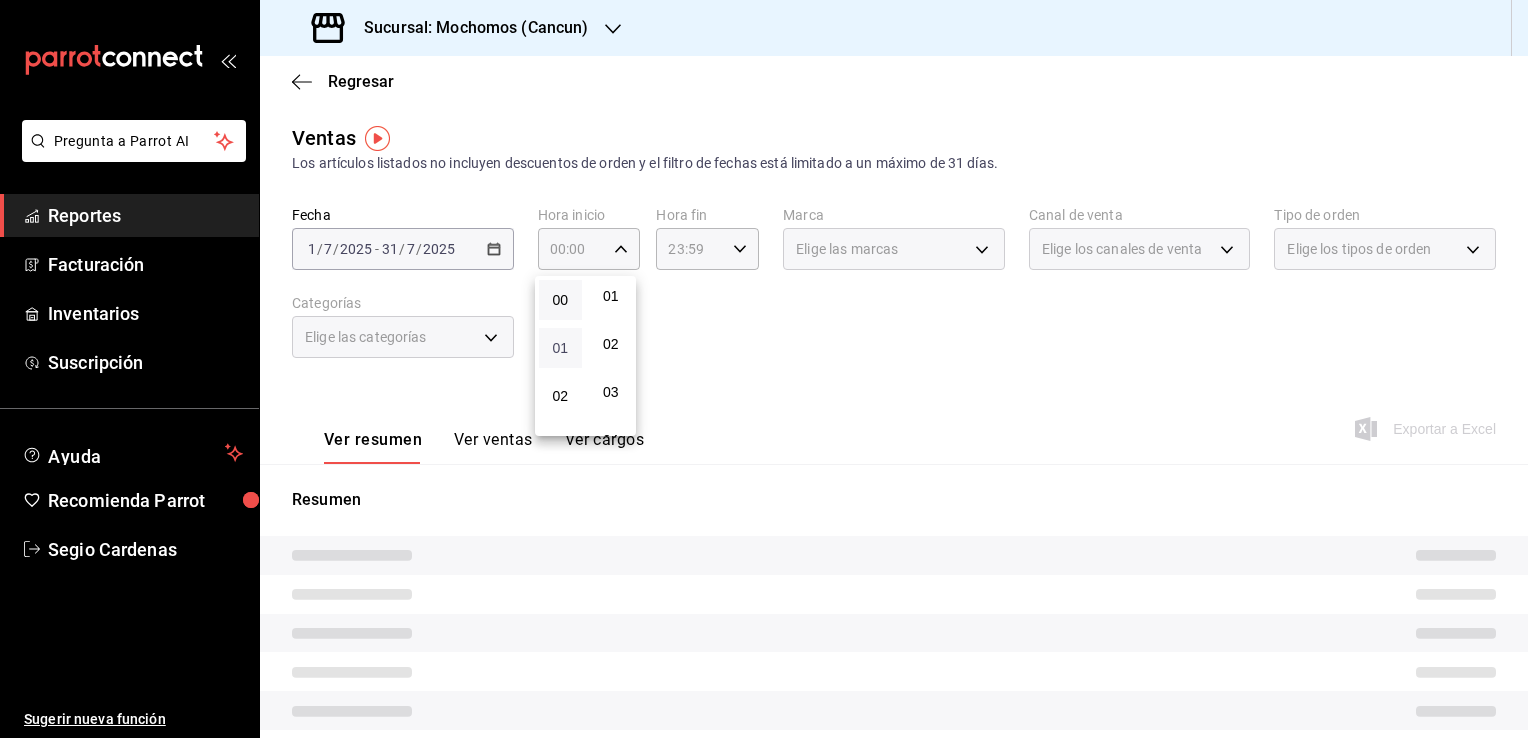 scroll, scrollTop: 200, scrollLeft: 0, axis: vertical 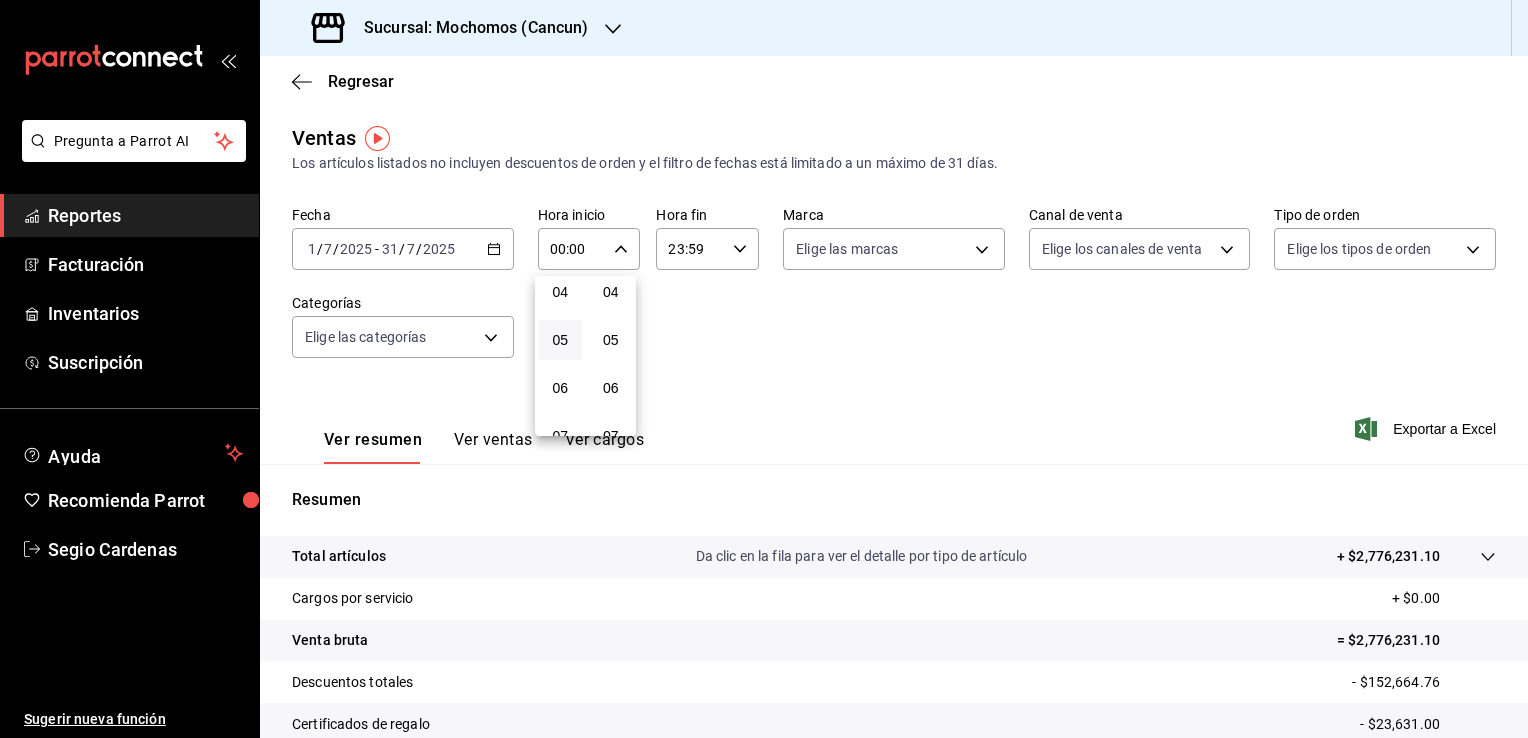 click on "05" at bounding box center (560, 340) 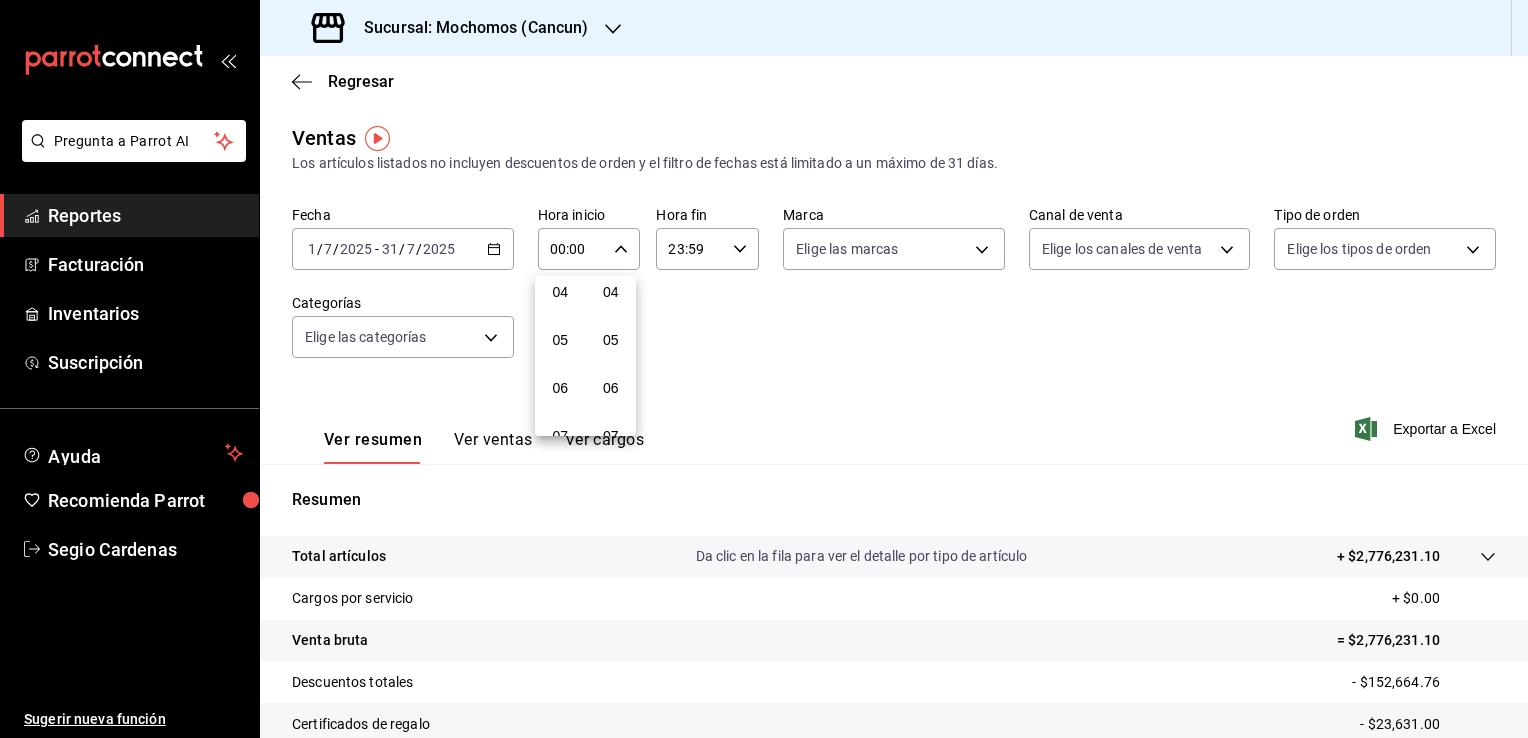 type on "05:00" 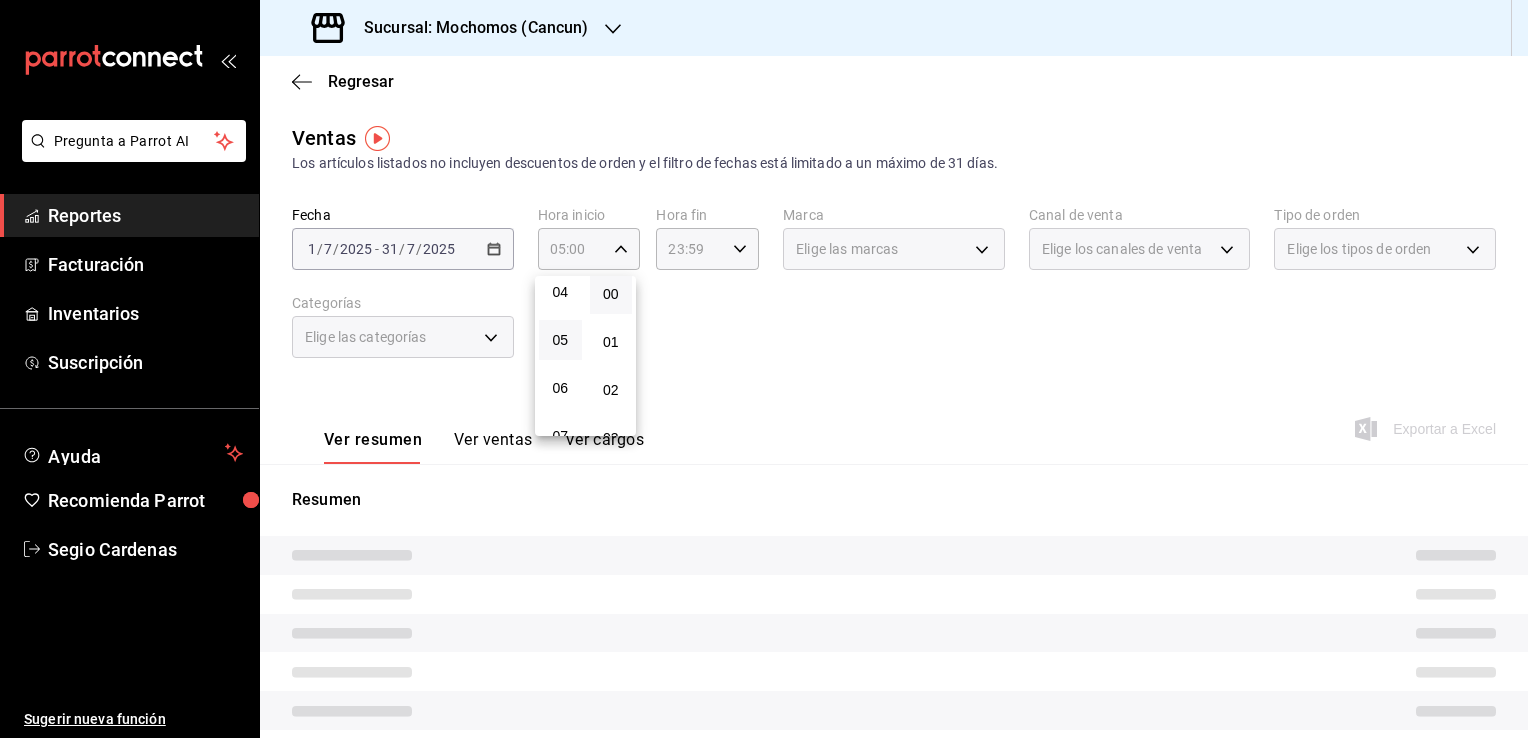 scroll, scrollTop: 0, scrollLeft: 0, axis: both 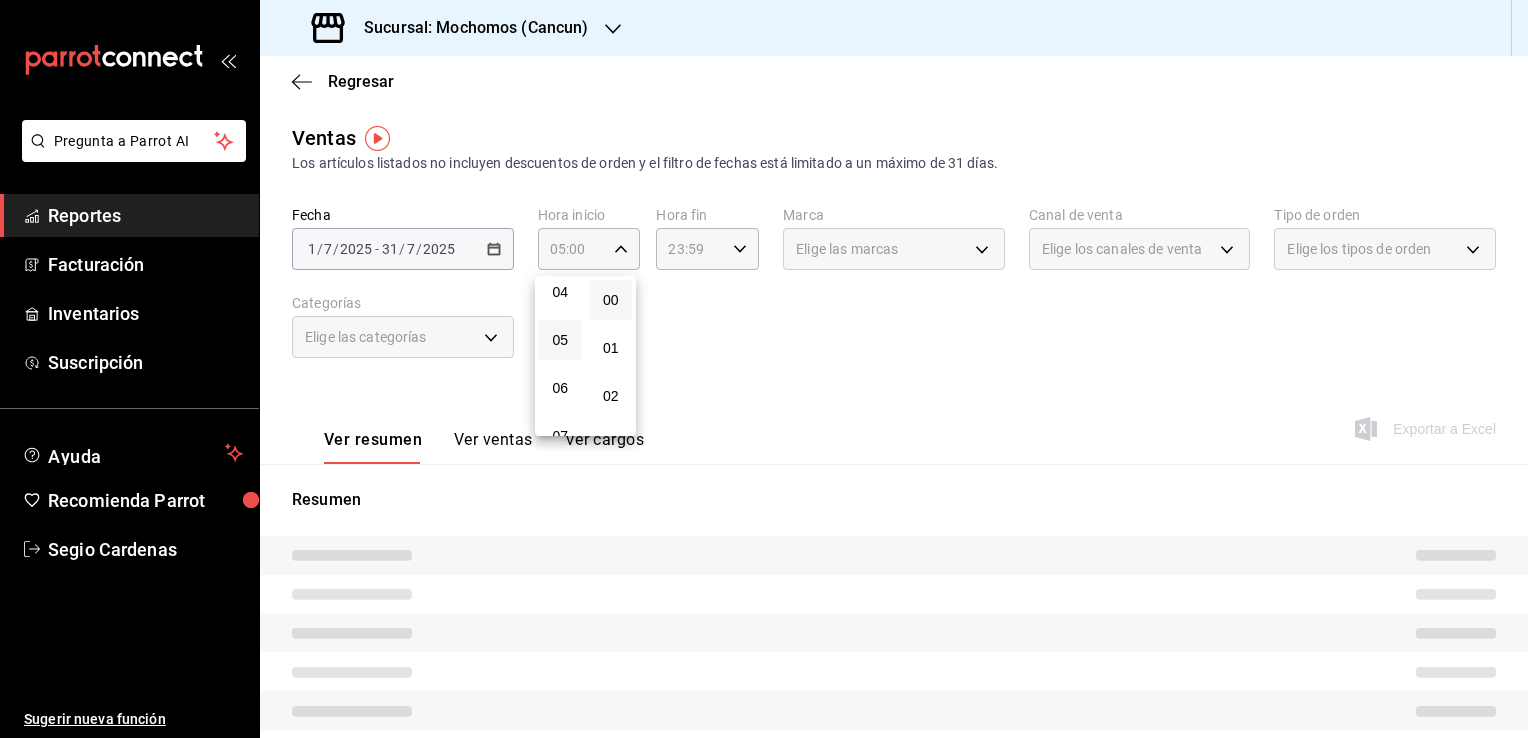 click on "00" at bounding box center [611, 300] 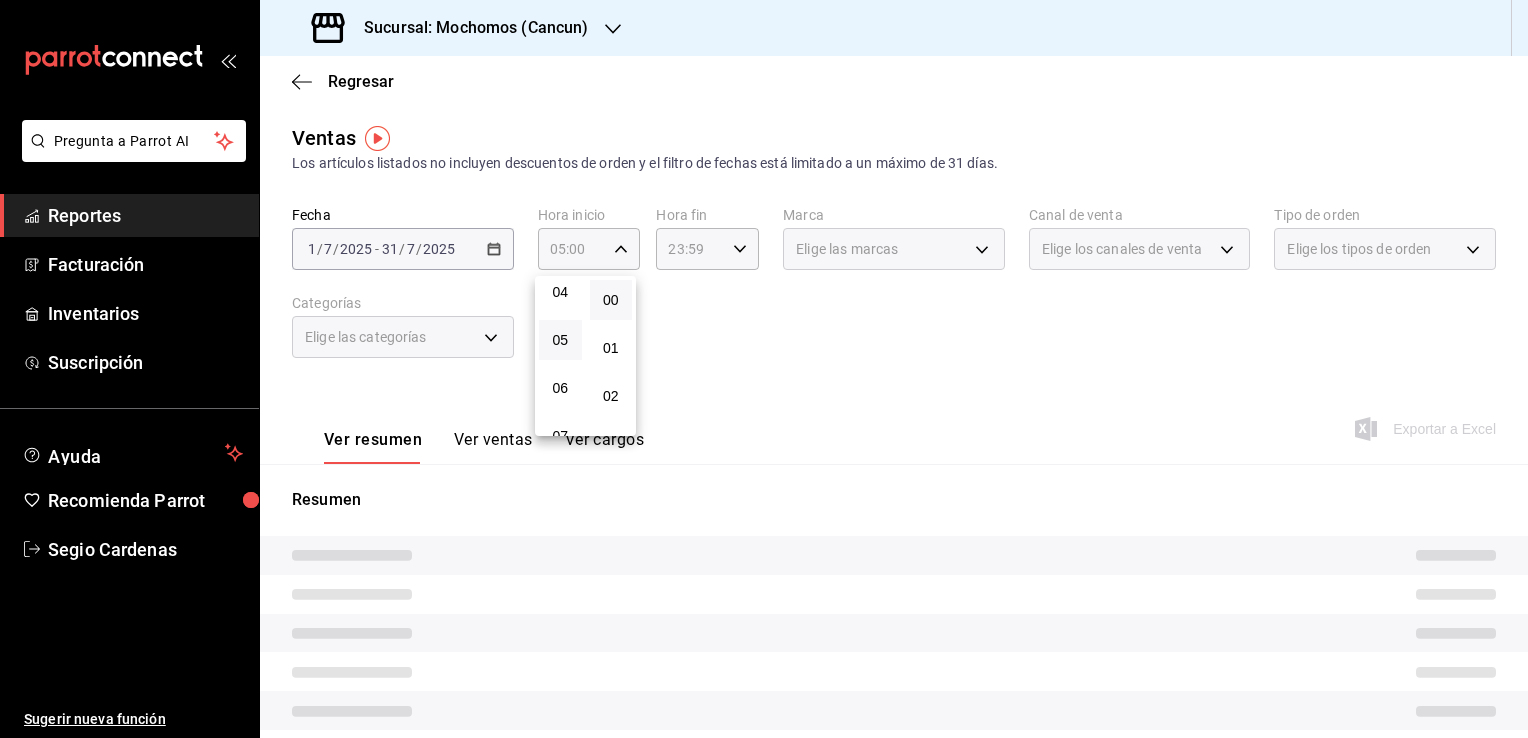 click at bounding box center [764, 369] 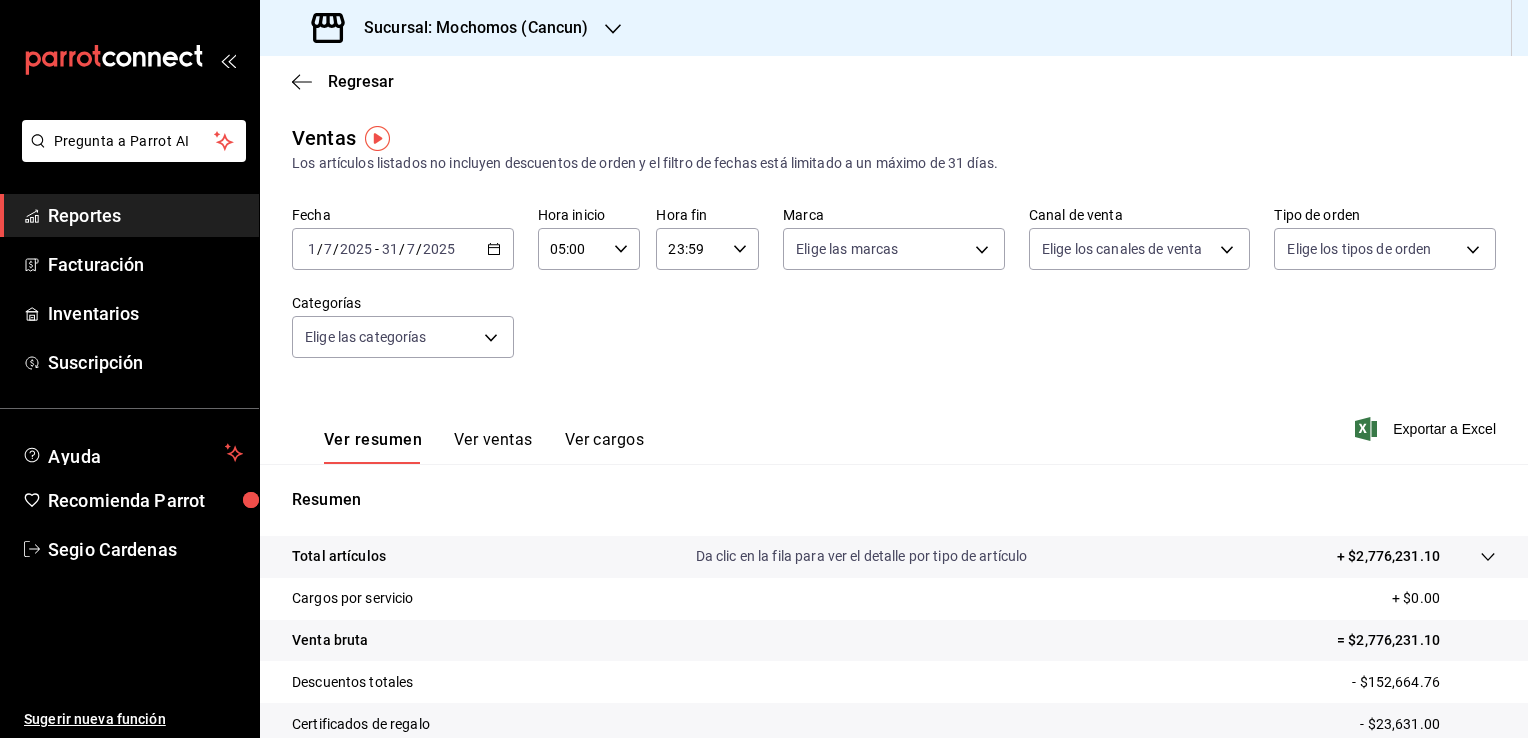 click on "23:59 Hora fin" at bounding box center [707, 249] 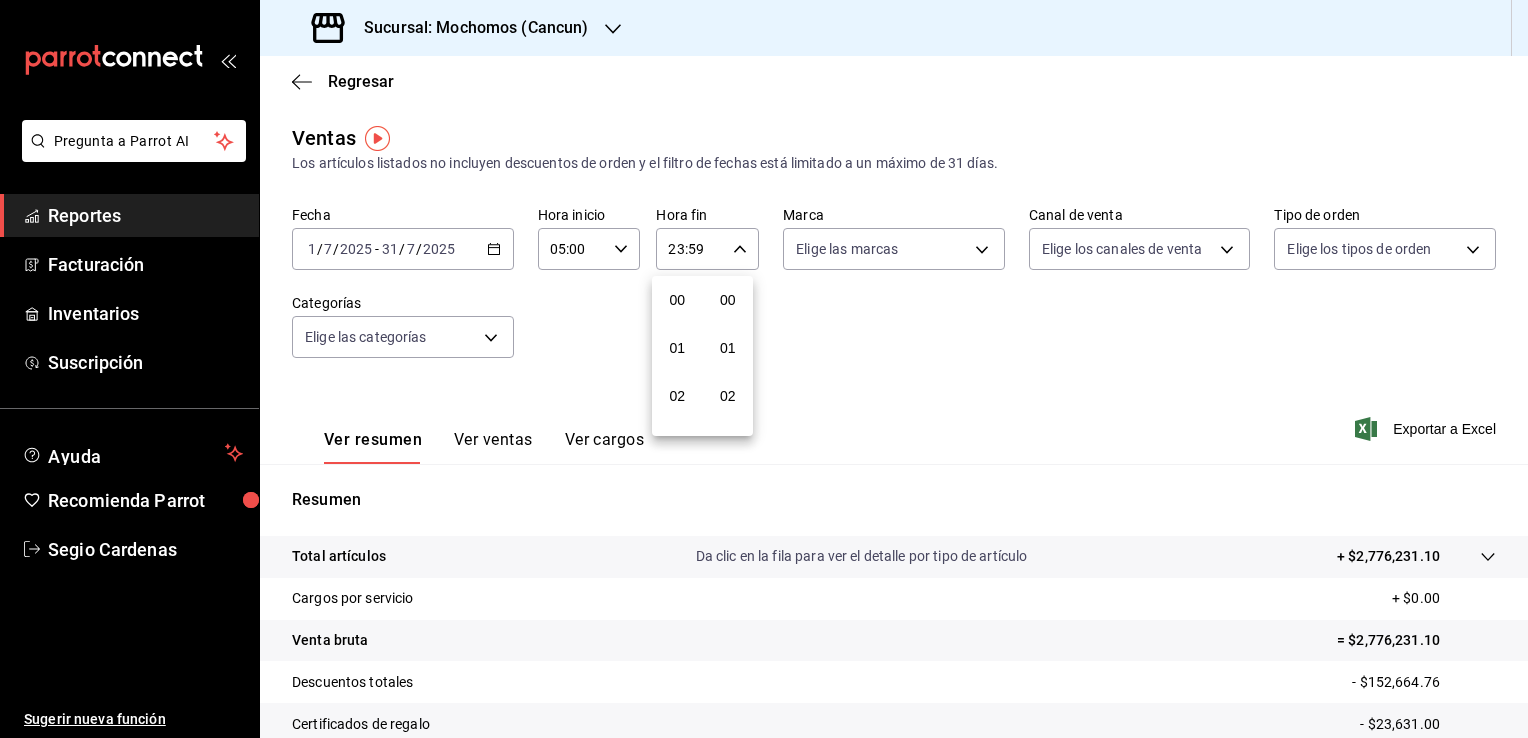 scroll, scrollTop: 1011, scrollLeft: 0, axis: vertical 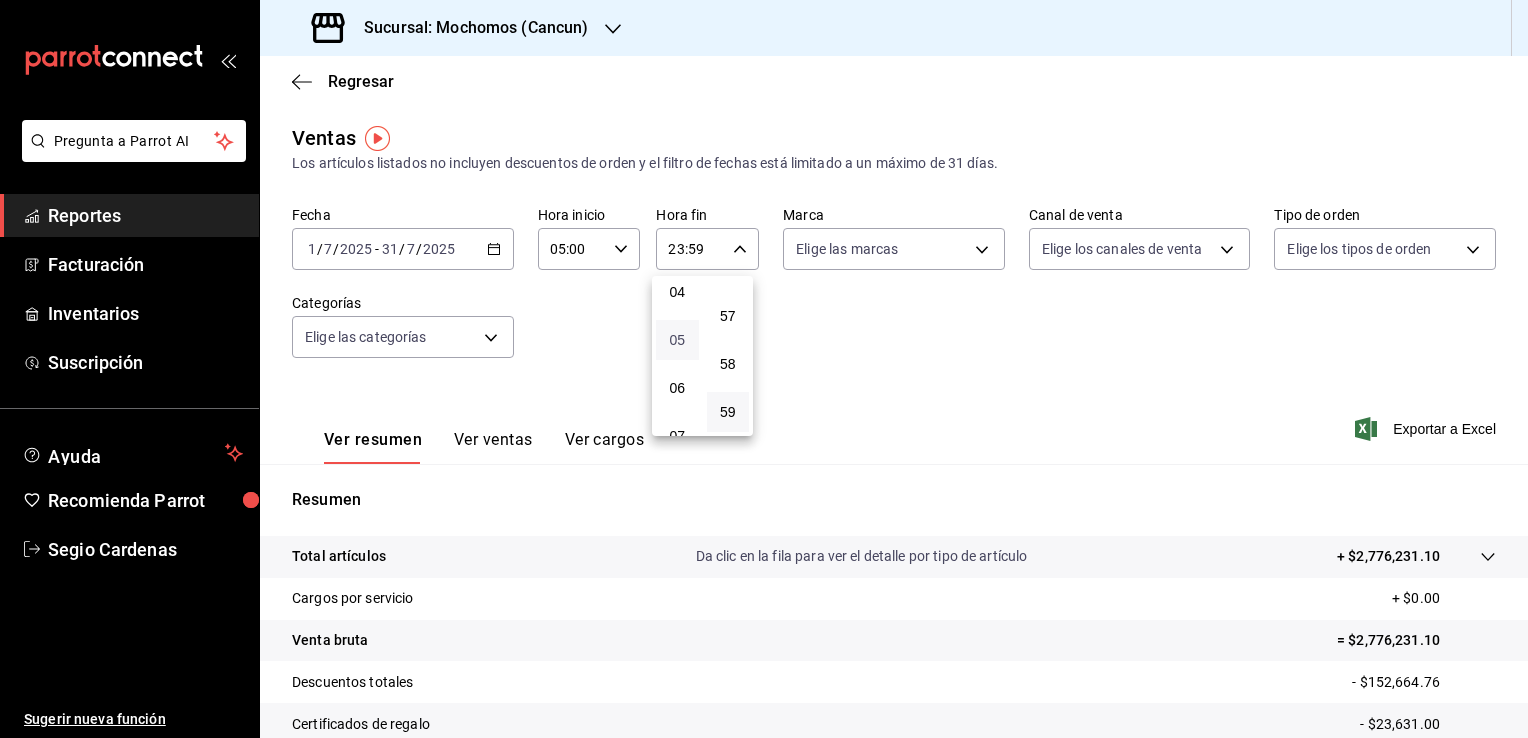 click on "05" at bounding box center (677, 340) 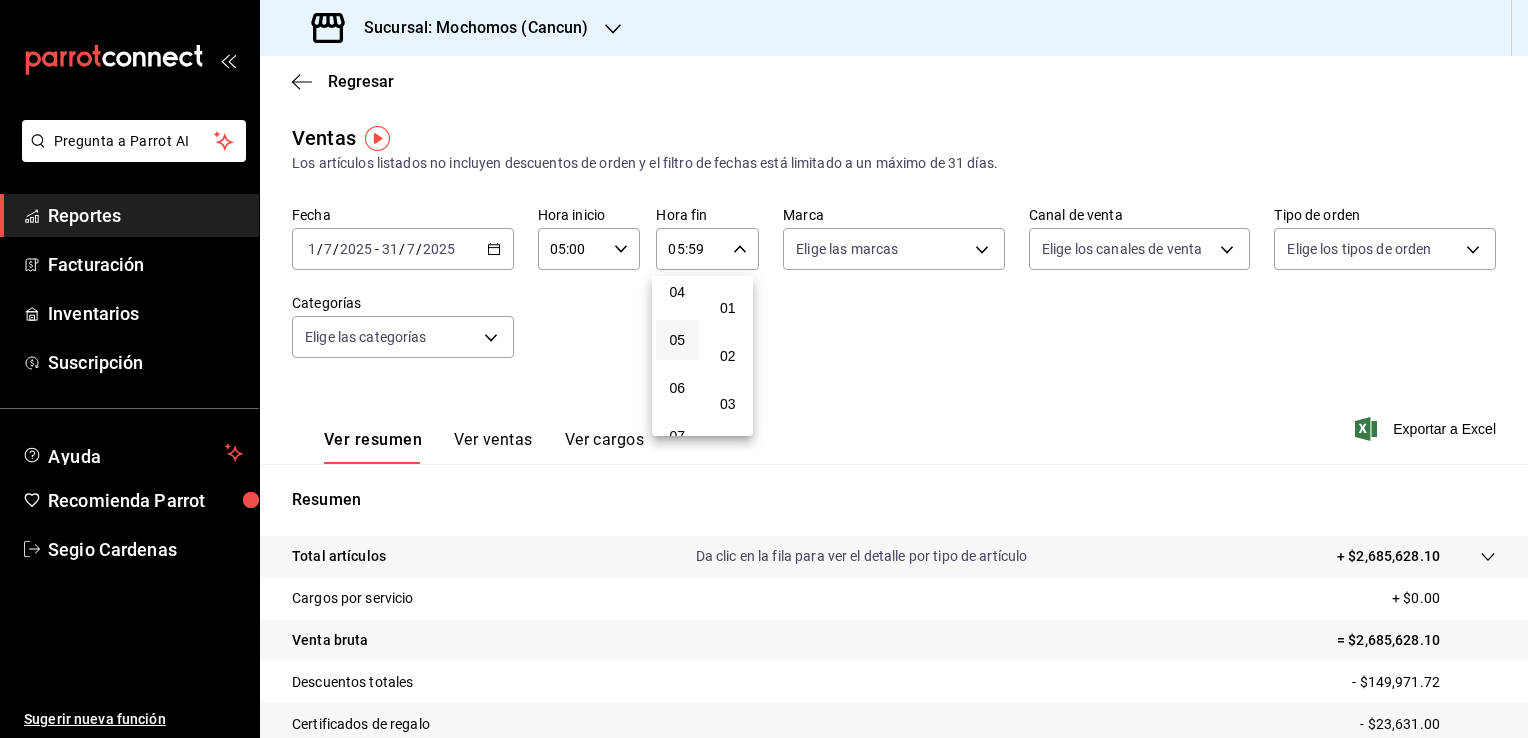 scroll, scrollTop: 0, scrollLeft: 0, axis: both 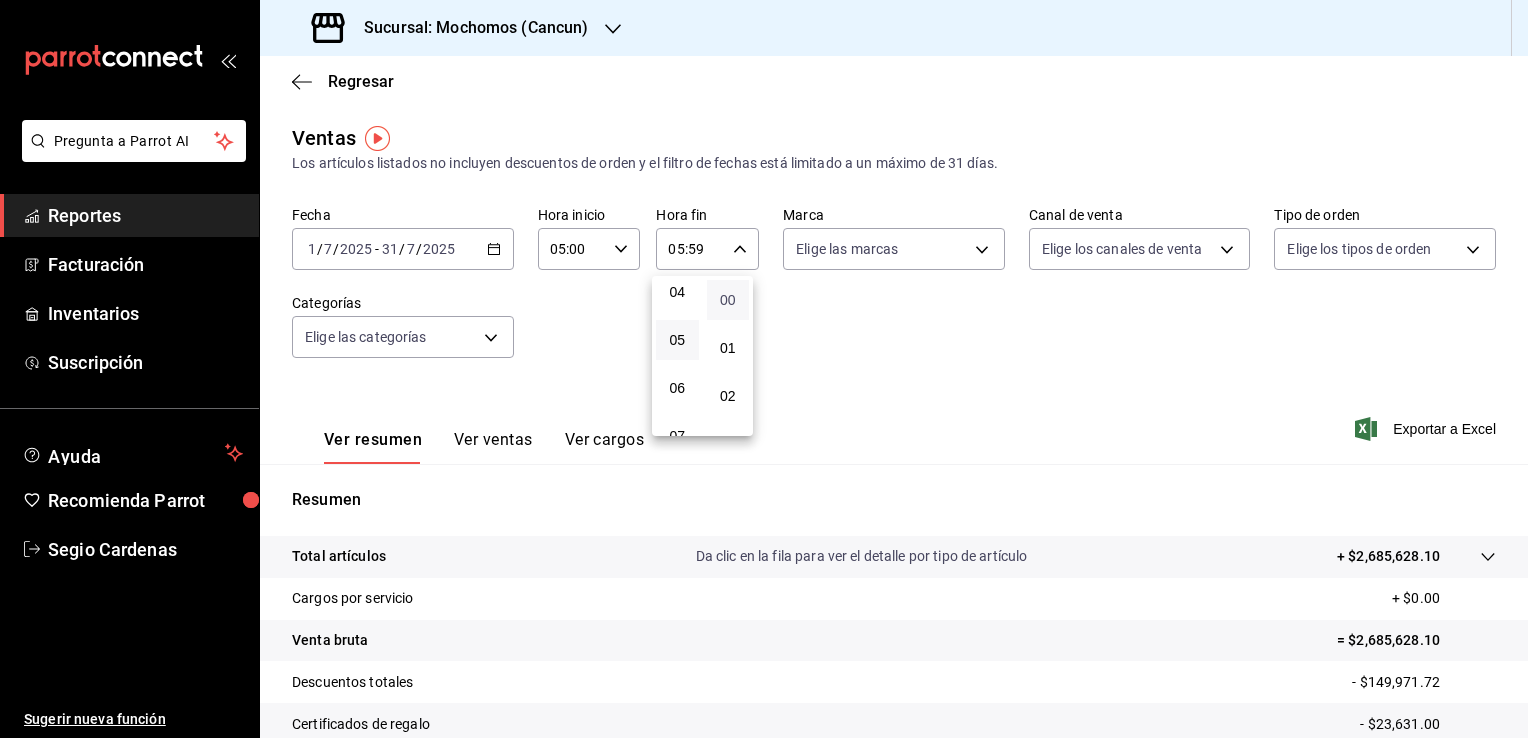 click on "00" at bounding box center [728, 300] 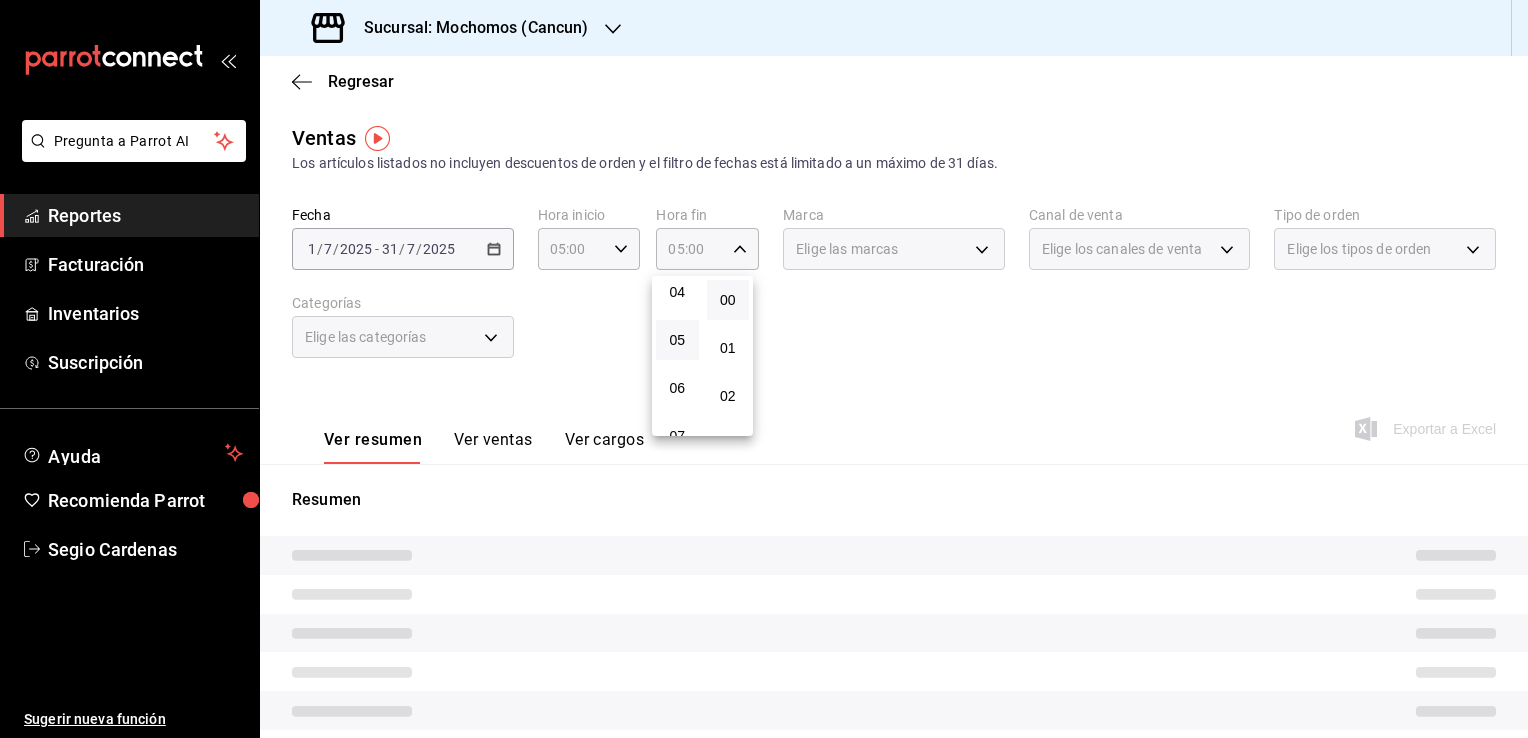 click at bounding box center [764, 369] 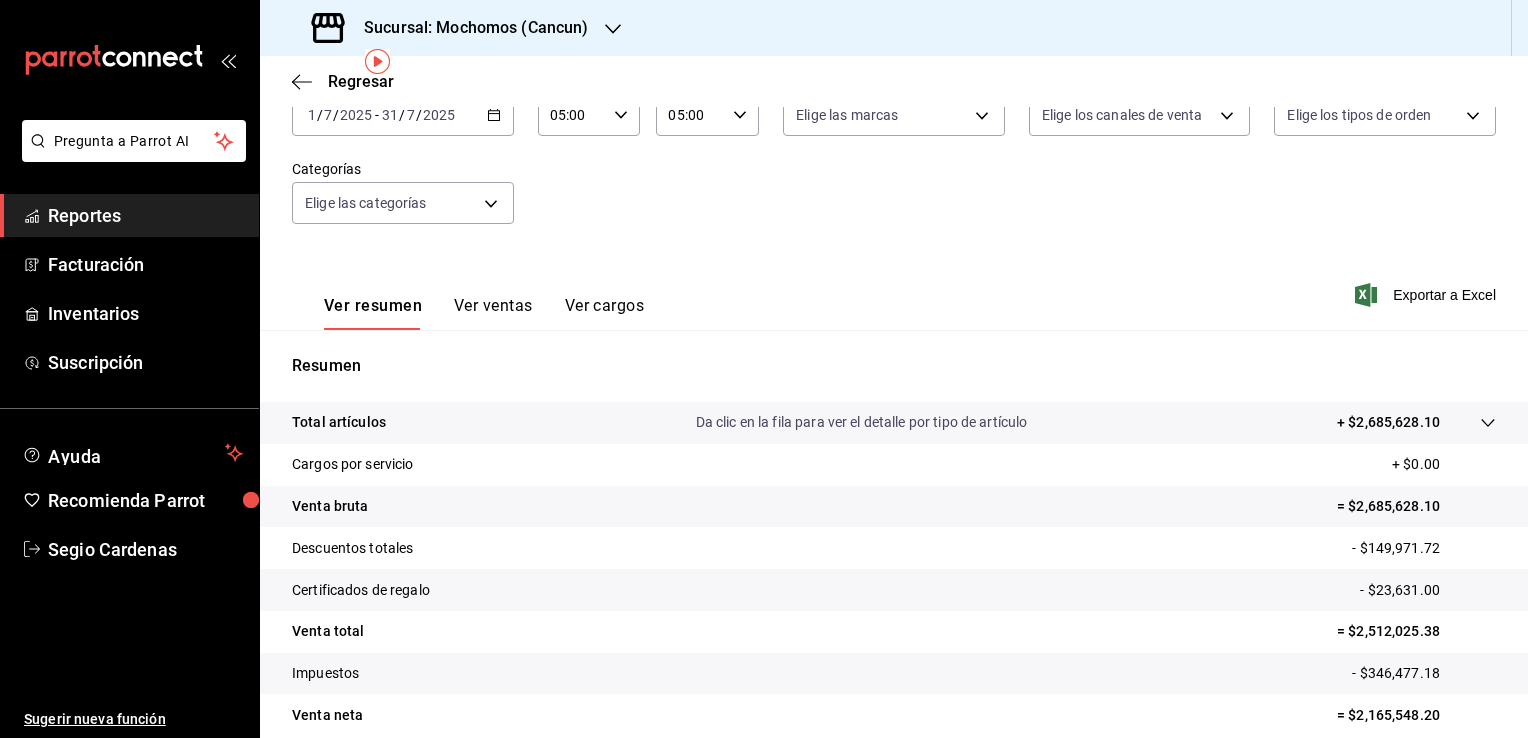 scroll, scrollTop: 0, scrollLeft: 0, axis: both 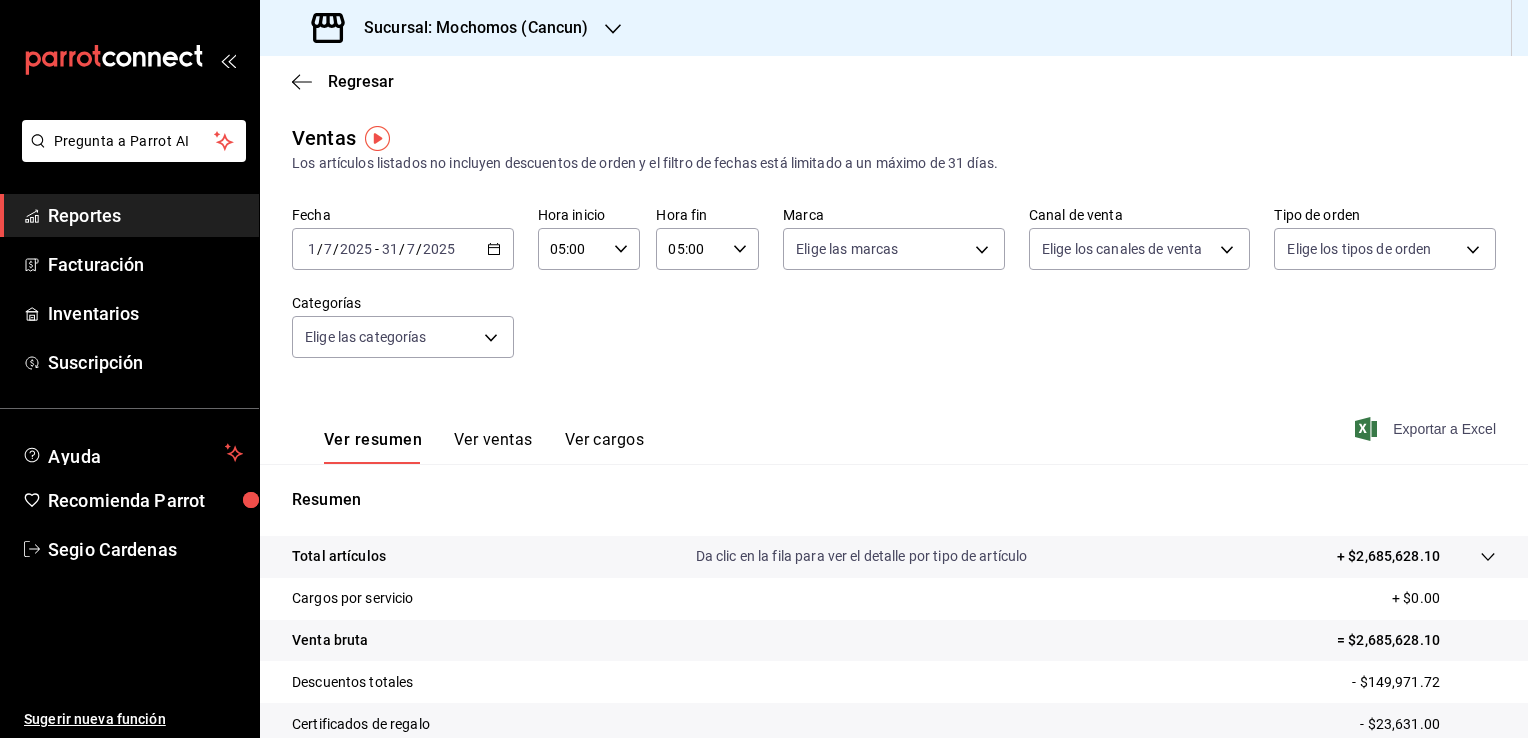 click on "Exportar a Excel" at bounding box center [1427, 429] 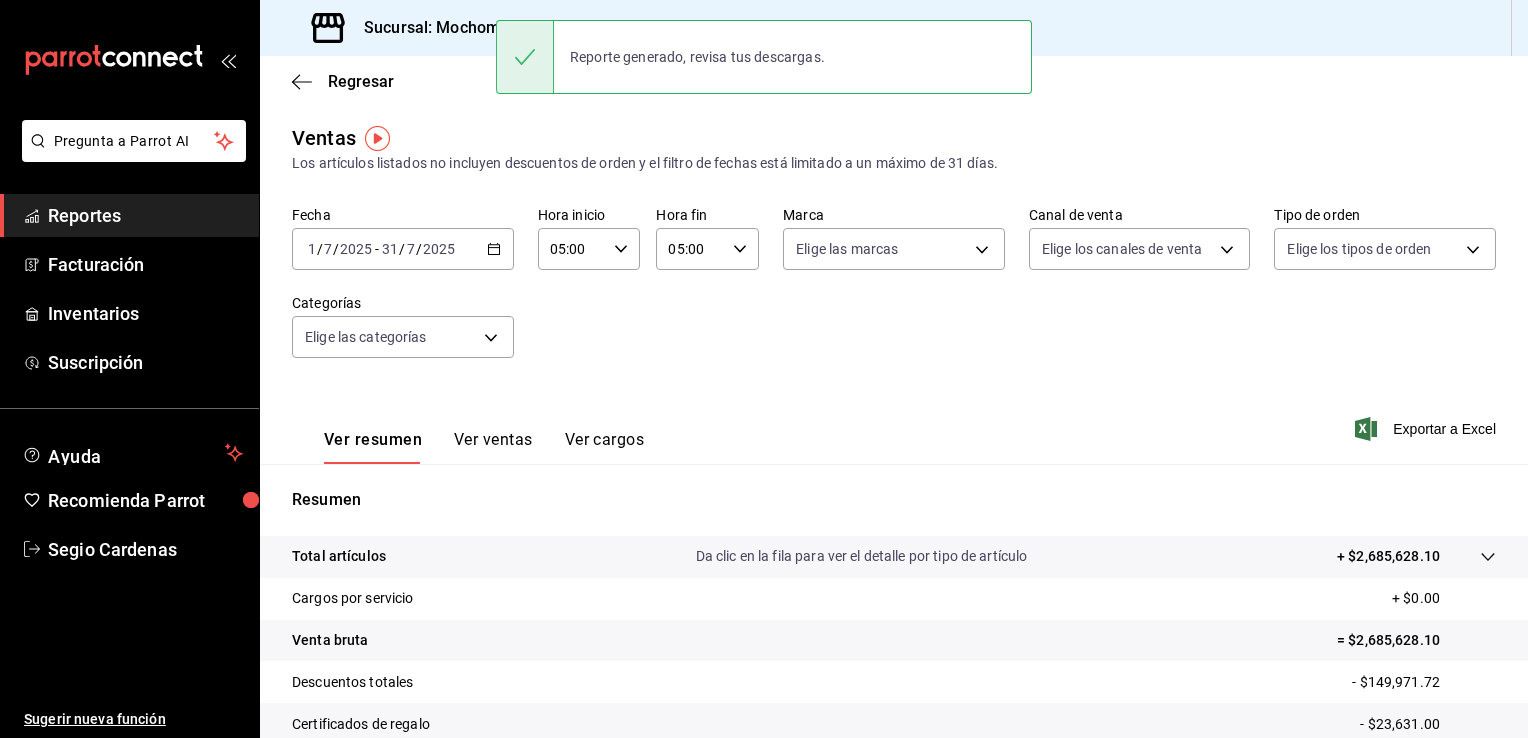 drag, startPoint x: 1147, startPoint y: 435, endPoint x: 1148, endPoint y: 425, distance: 10.049875 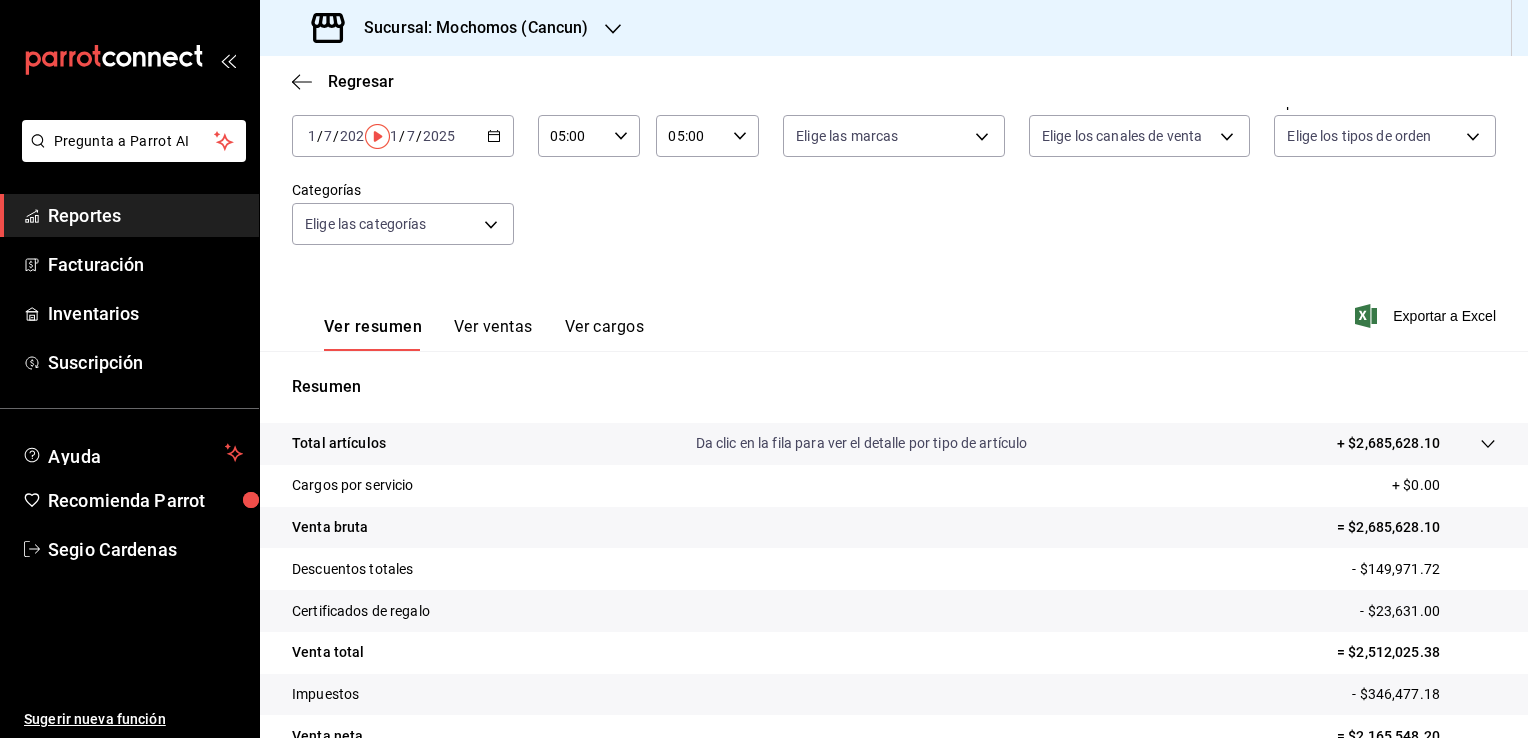 scroll, scrollTop: 0, scrollLeft: 0, axis: both 